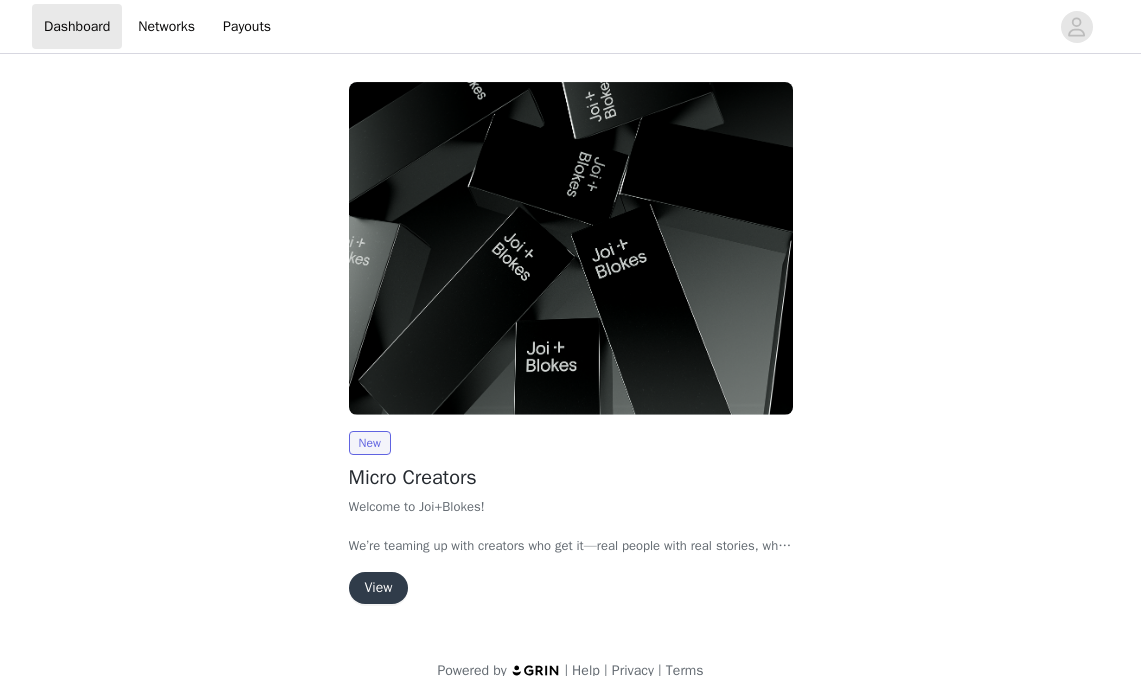 scroll, scrollTop: 0, scrollLeft: 0, axis: both 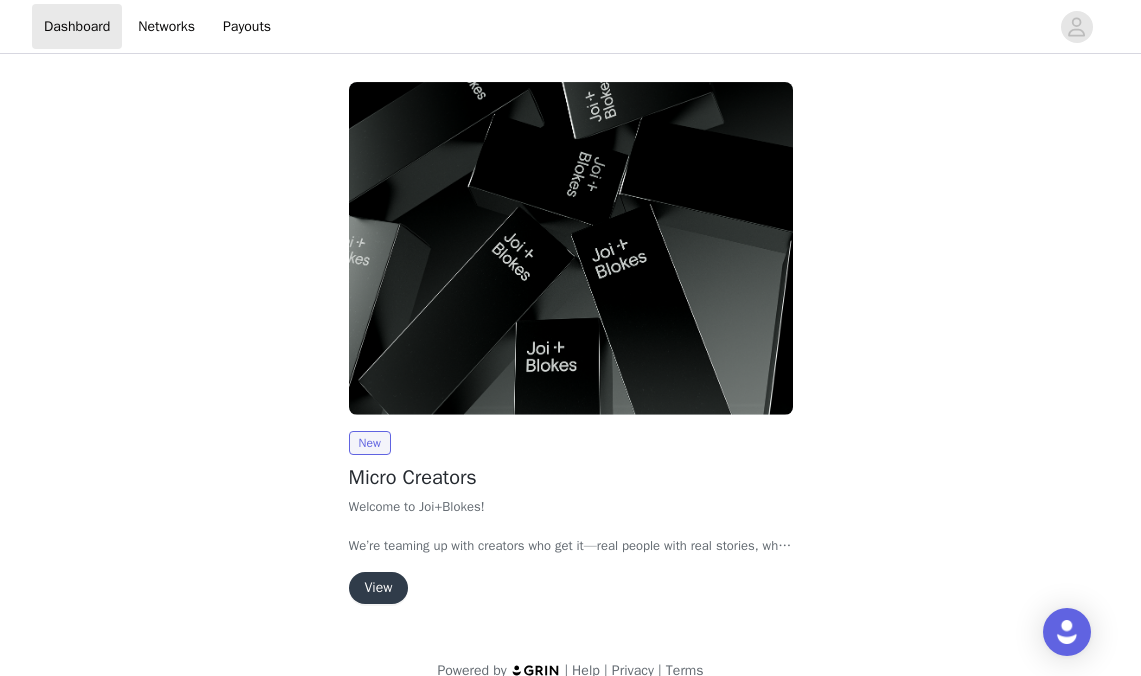 click on "View" at bounding box center (379, 588) 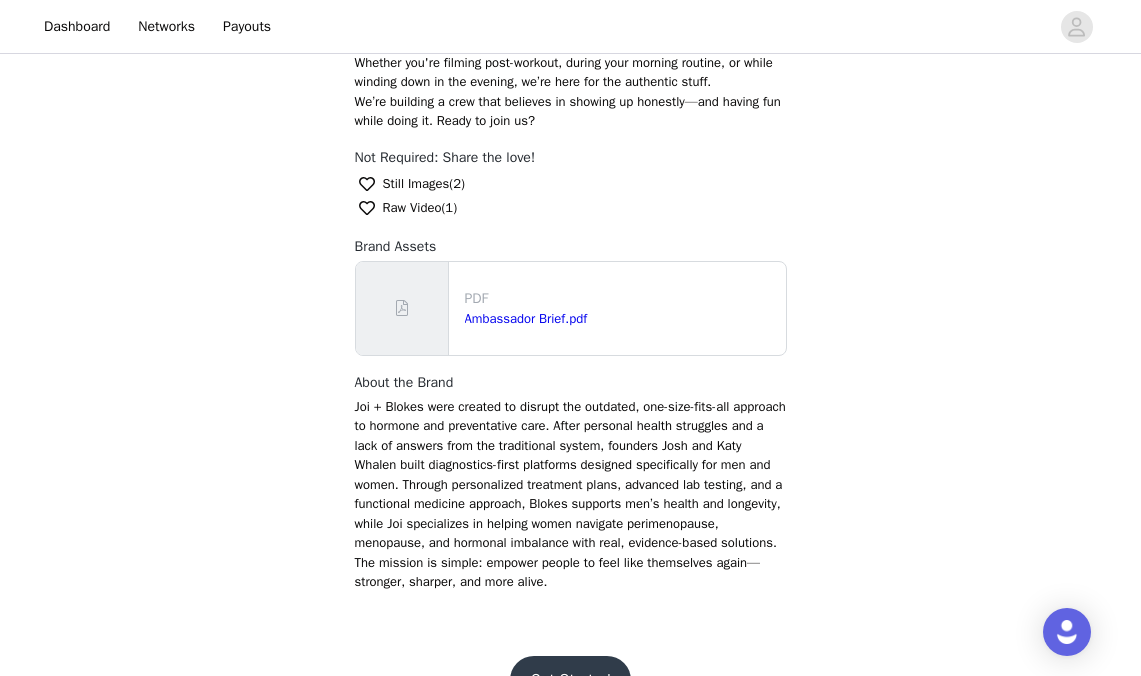 scroll, scrollTop: 603, scrollLeft: 0, axis: vertical 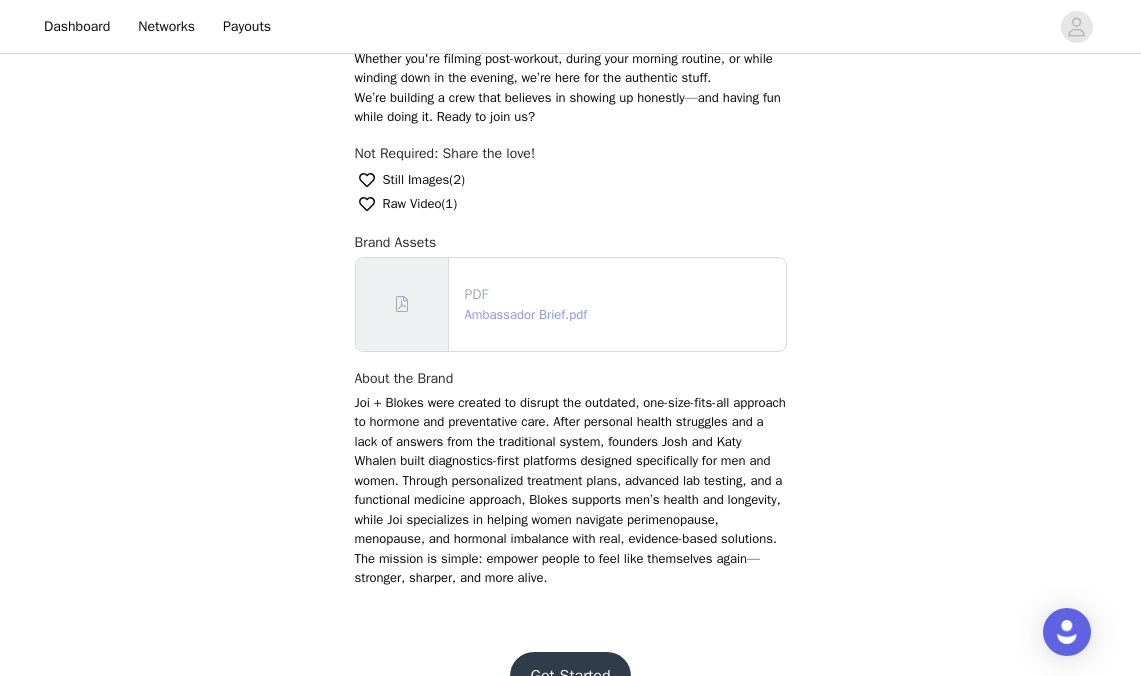 click on "Ambassador Brief.pdf" at bounding box center (526, 314) 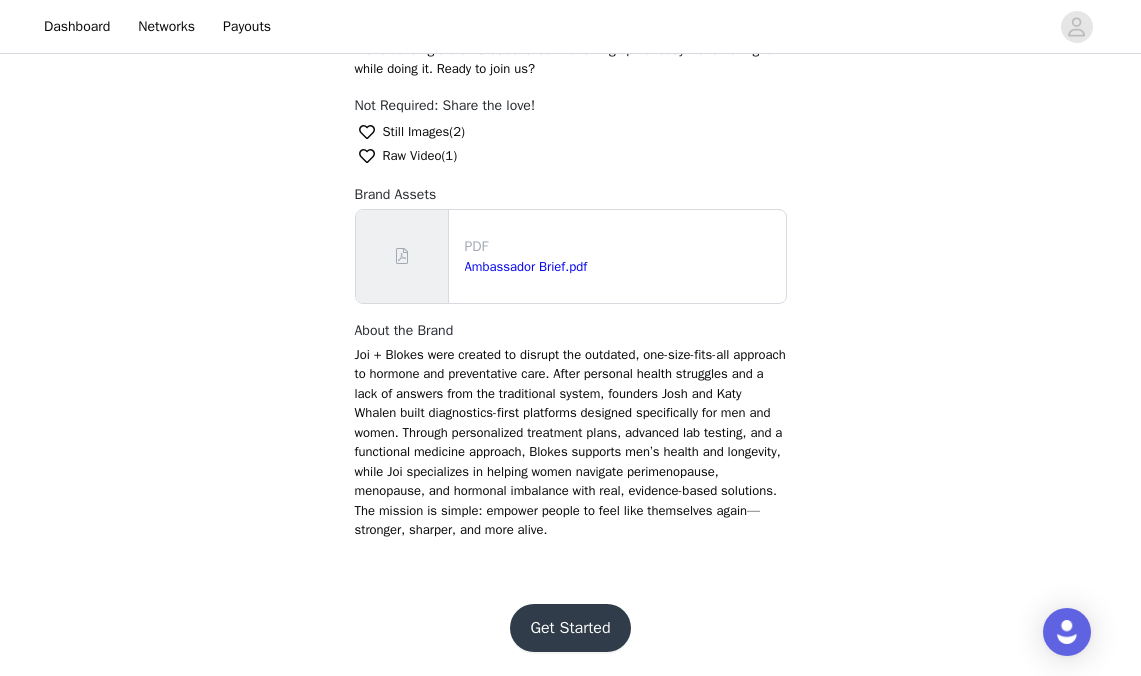 scroll, scrollTop: 679, scrollLeft: 0, axis: vertical 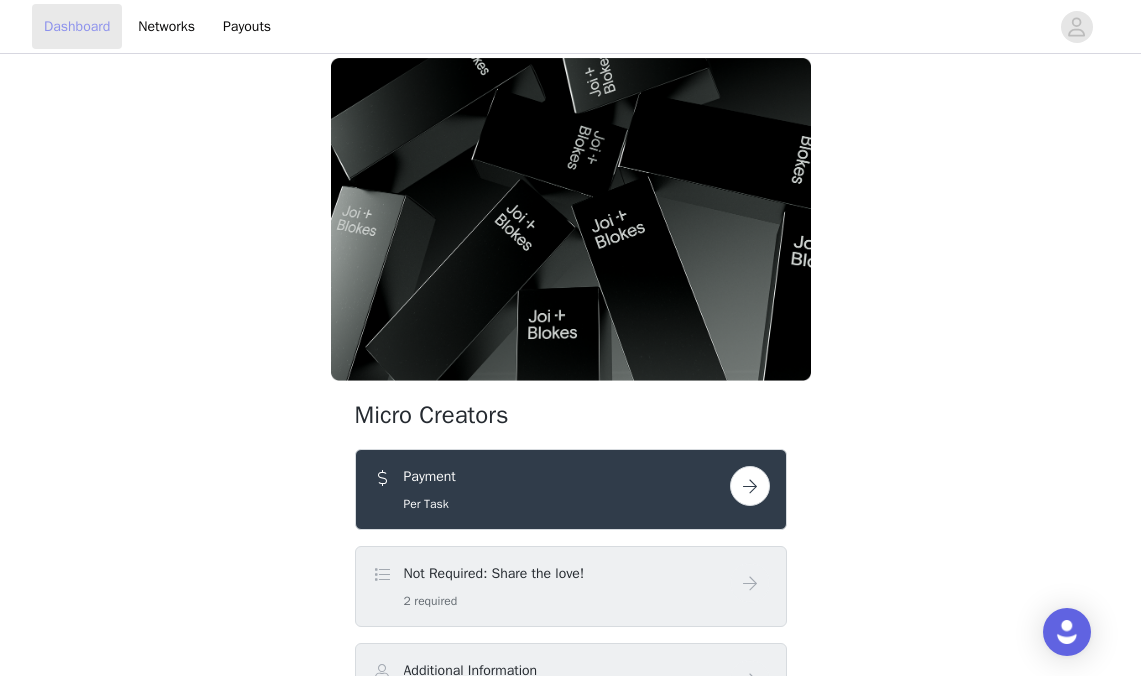 click on "Dashboard" at bounding box center [77, 26] 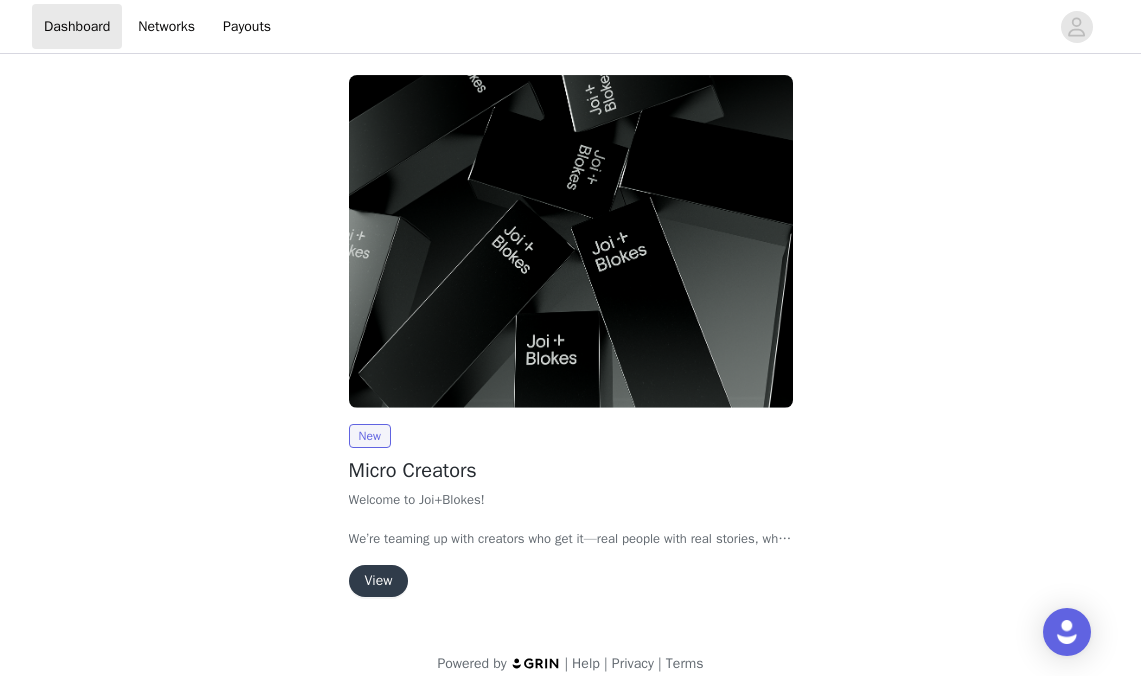 scroll, scrollTop: 0, scrollLeft: 0, axis: both 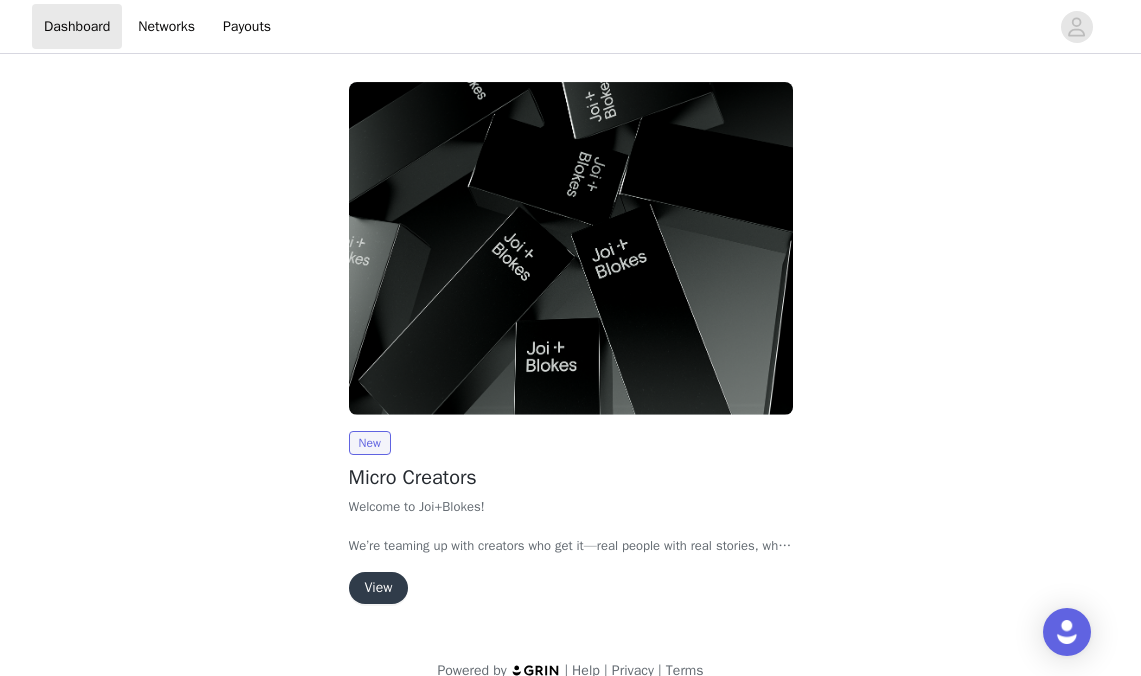 click on "View" at bounding box center [379, 588] 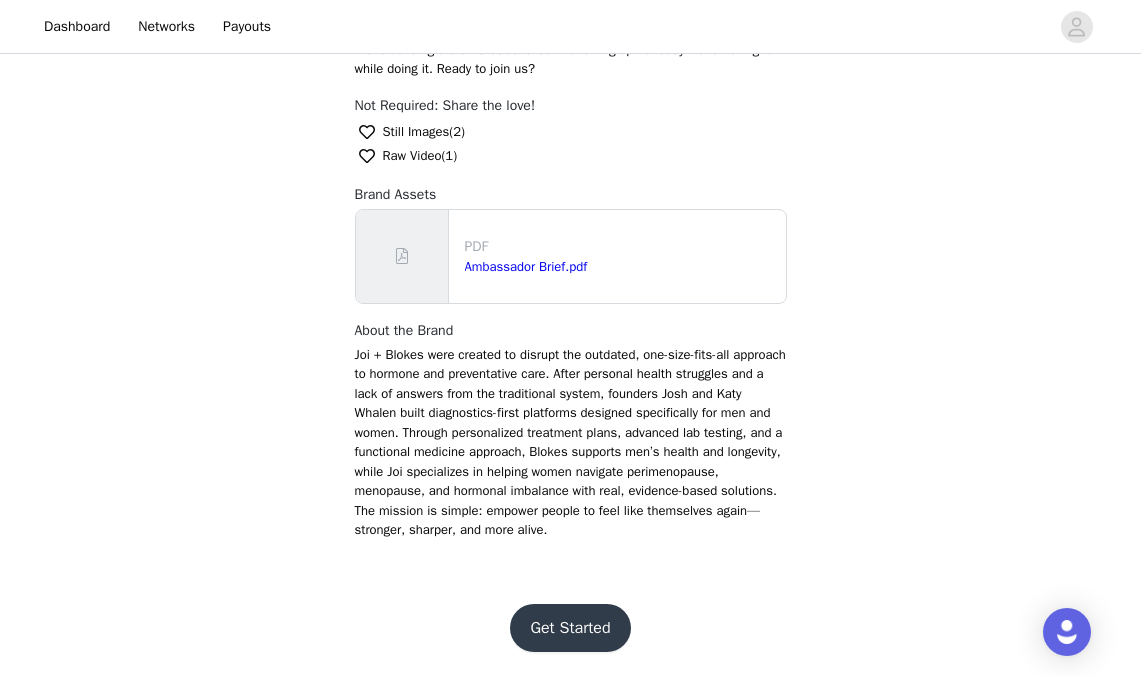 scroll, scrollTop: 679, scrollLeft: 0, axis: vertical 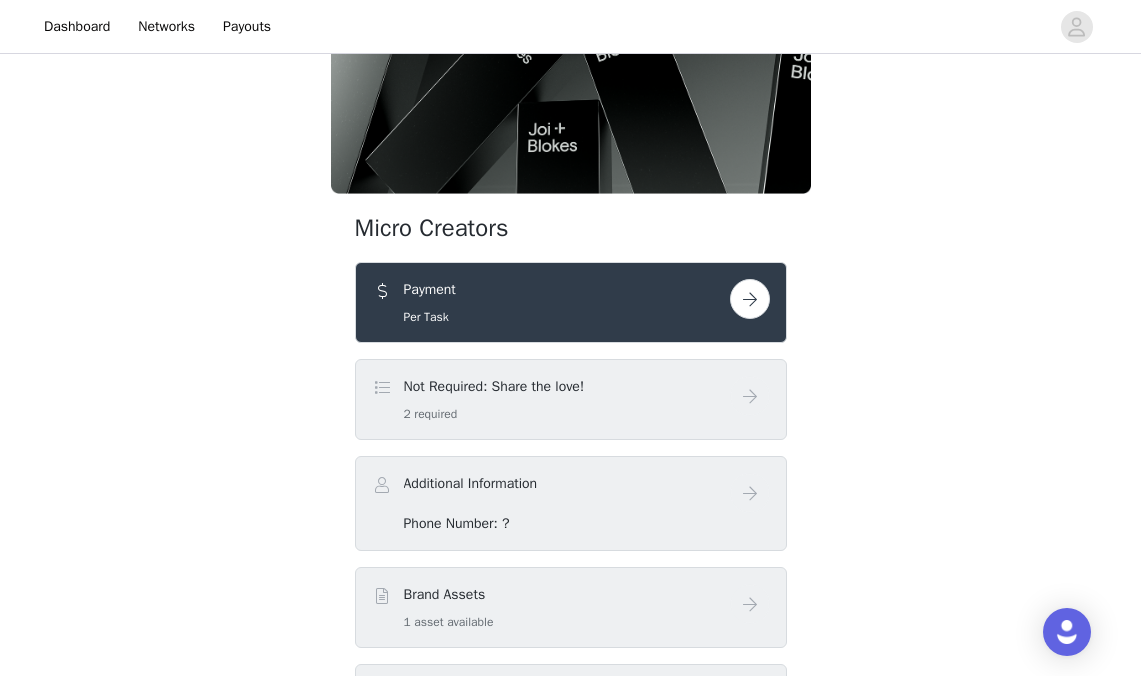 click at bounding box center [750, 299] 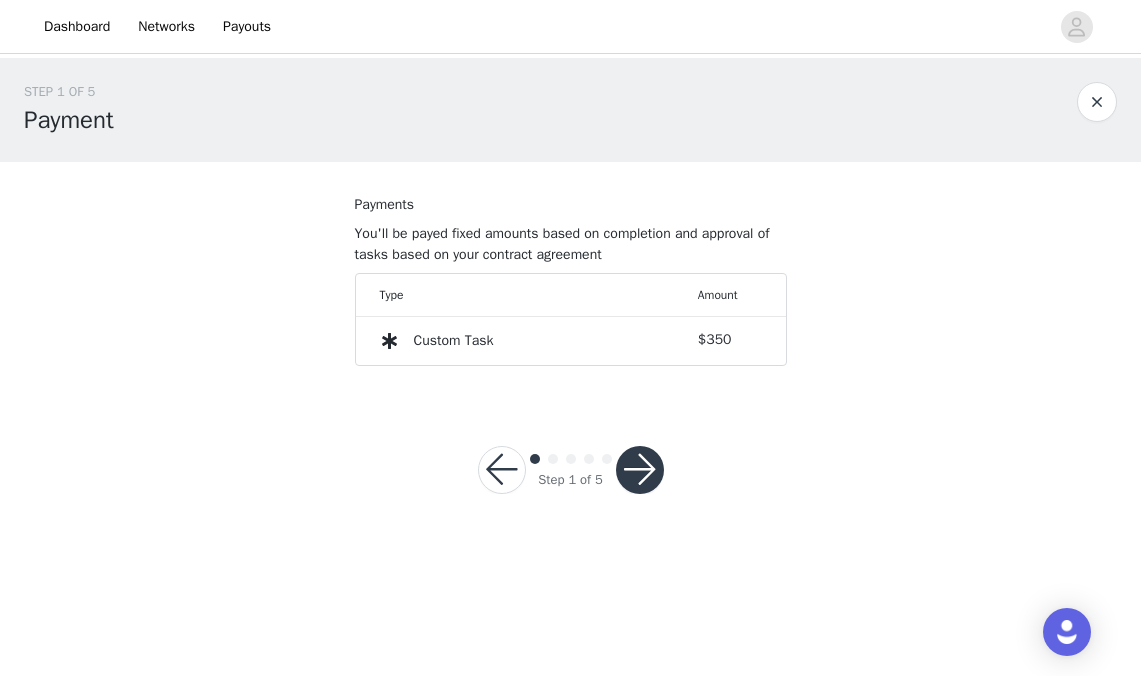 click at bounding box center [640, 470] 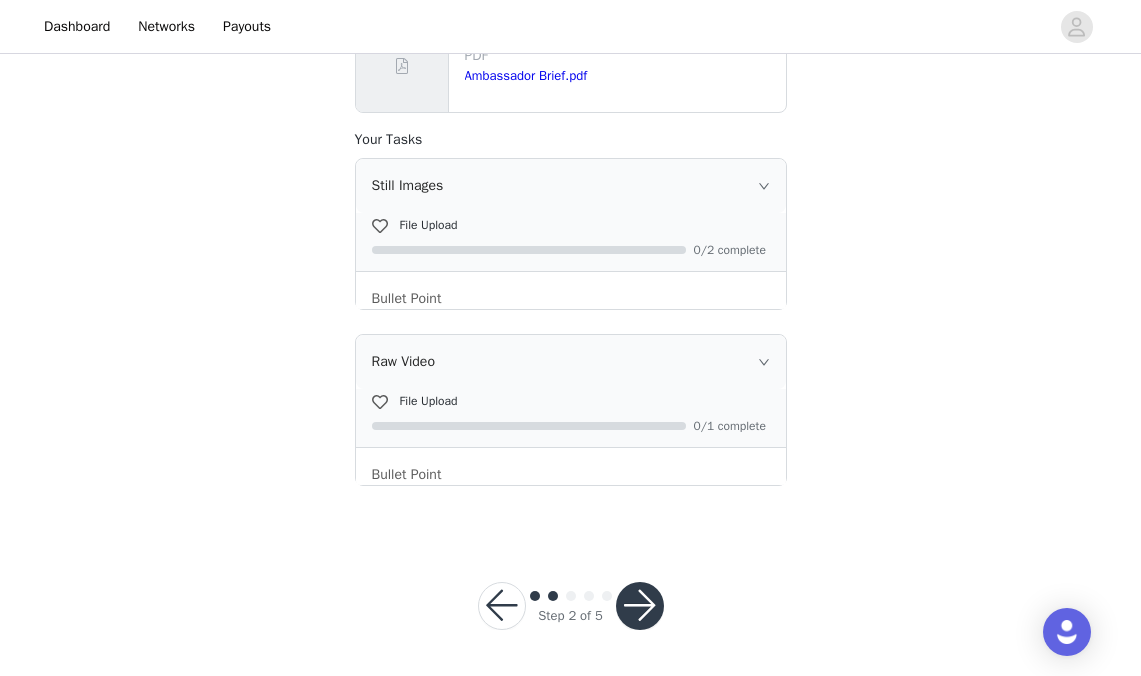scroll, scrollTop: 338, scrollLeft: 0, axis: vertical 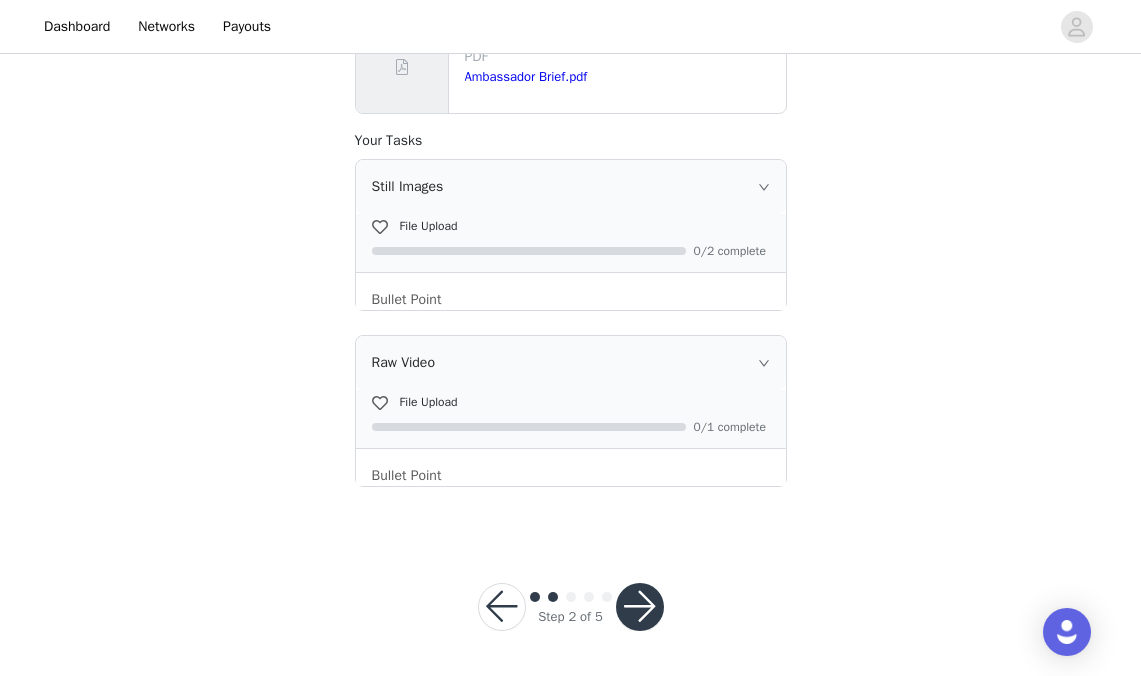 click 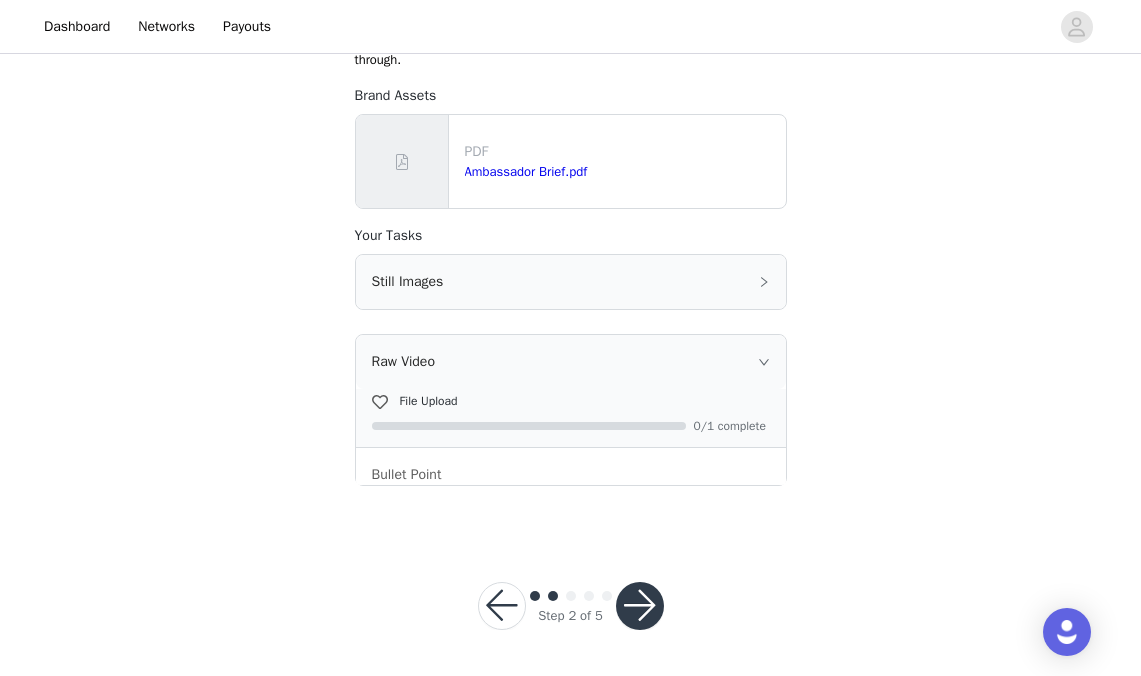 scroll, scrollTop: 242, scrollLeft: 0, axis: vertical 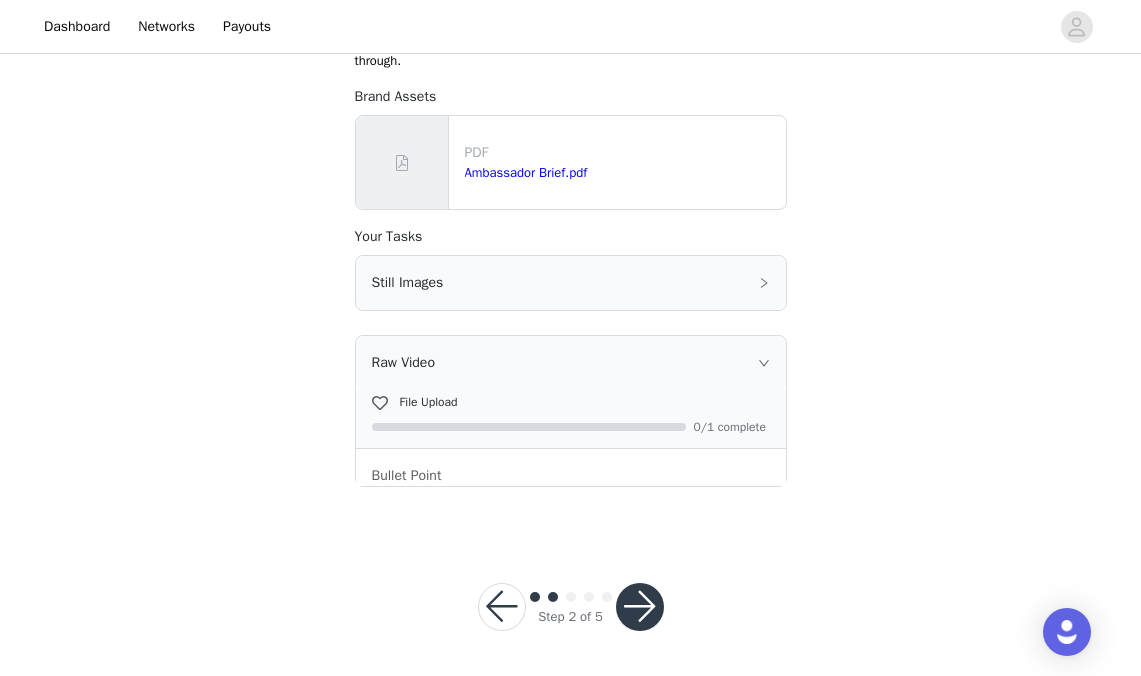 click on "Still Images" at bounding box center (571, 283) 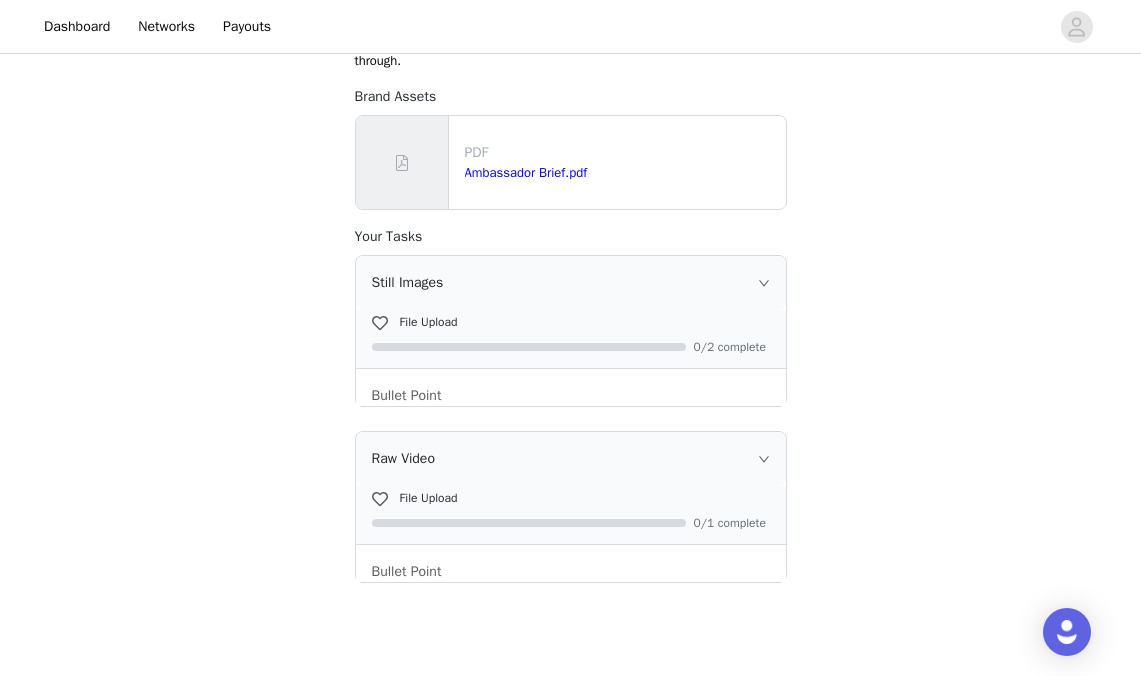 scroll, scrollTop: 262, scrollLeft: 0, axis: vertical 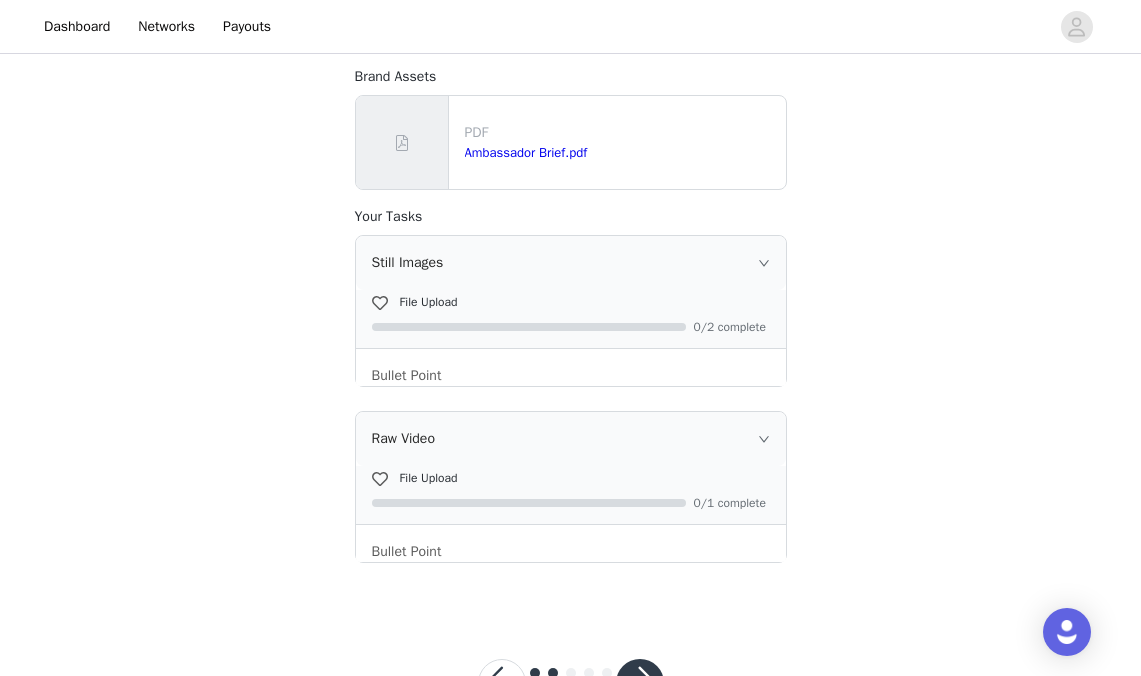 click on "File Upload" at bounding box center [429, 302] 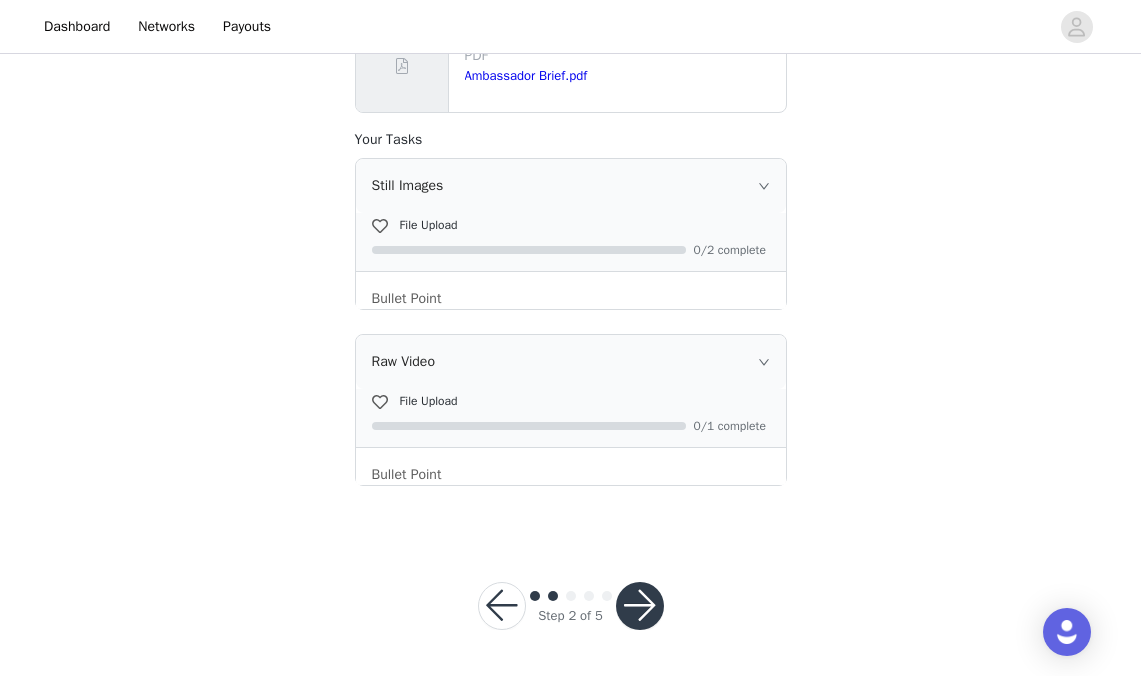 scroll, scrollTop: 338, scrollLeft: 0, axis: vertical 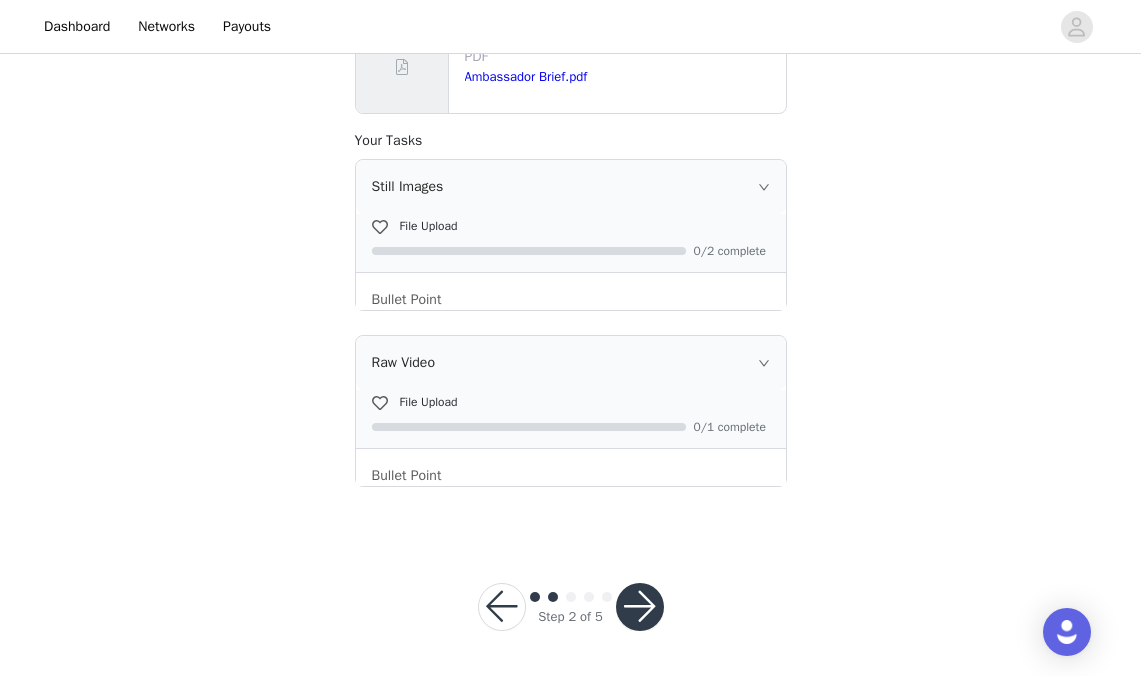 click at bounding box center [640, 607] 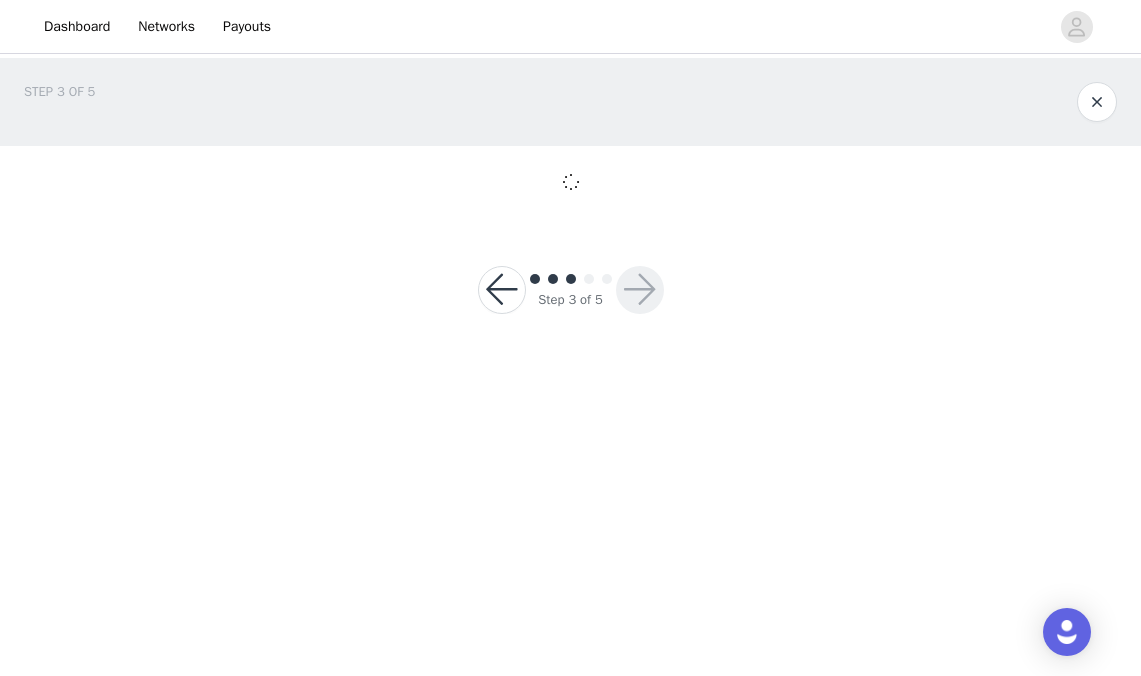 scroll, scrollTop: 0, scrollLeft: 0, axis: both 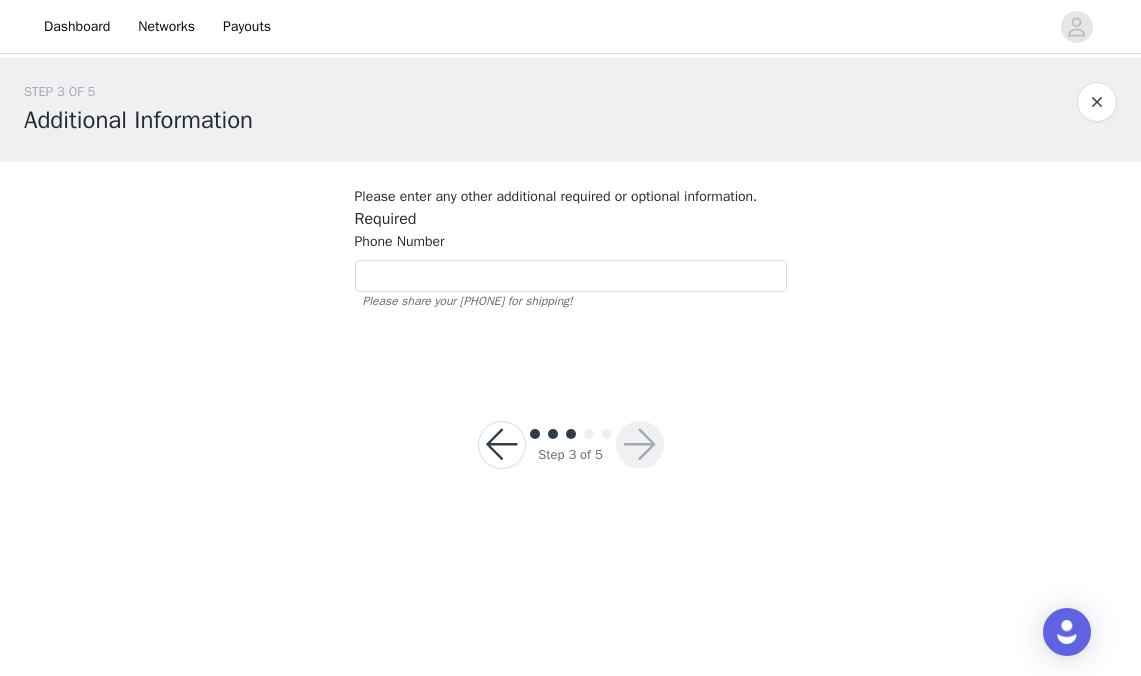 click at bounding box center (502, 445) 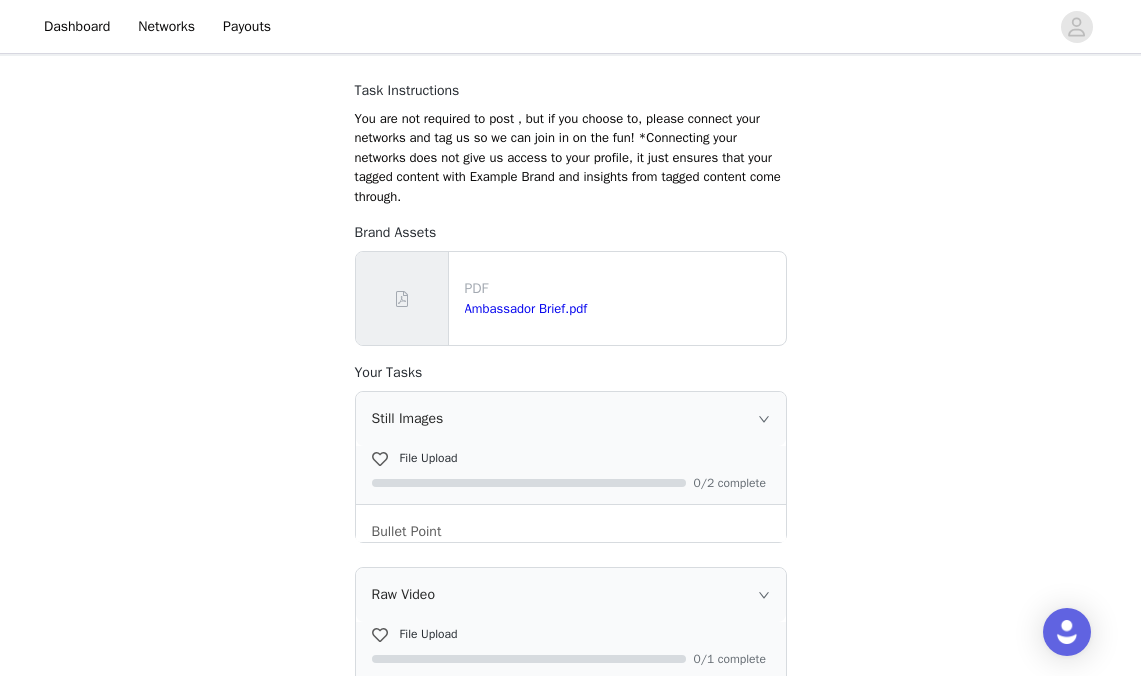 scroll, scrollTop: 109, scrollLeft: 0, axis: vertical 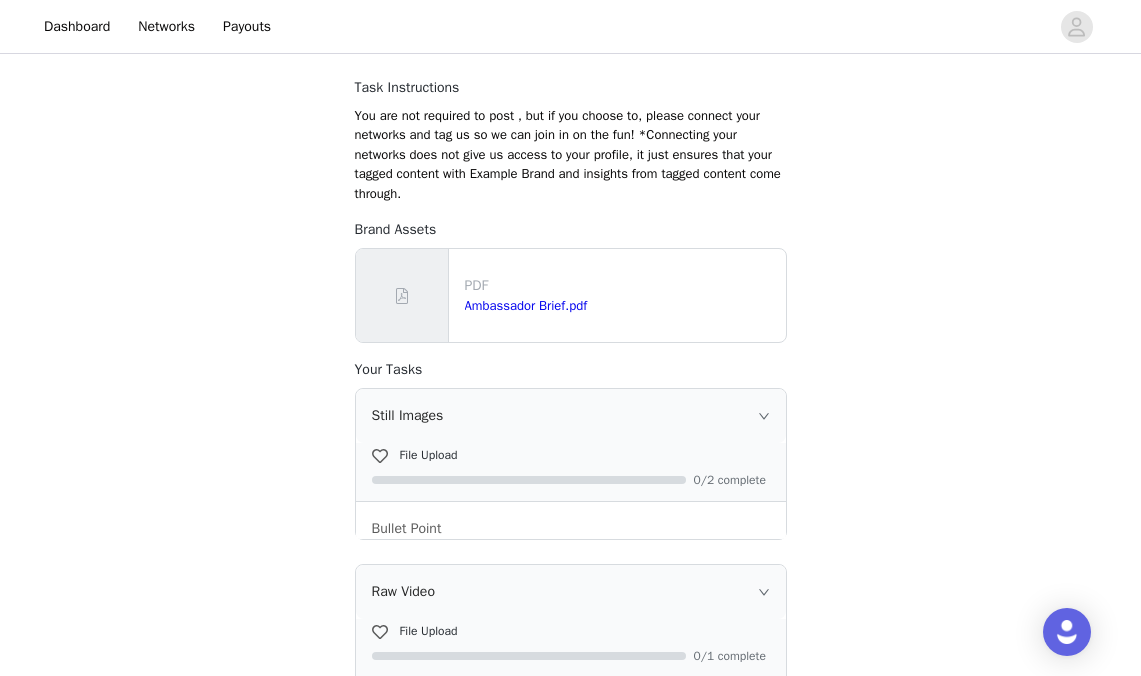 click on "0/2 complete" at bounding box center [734, 480] 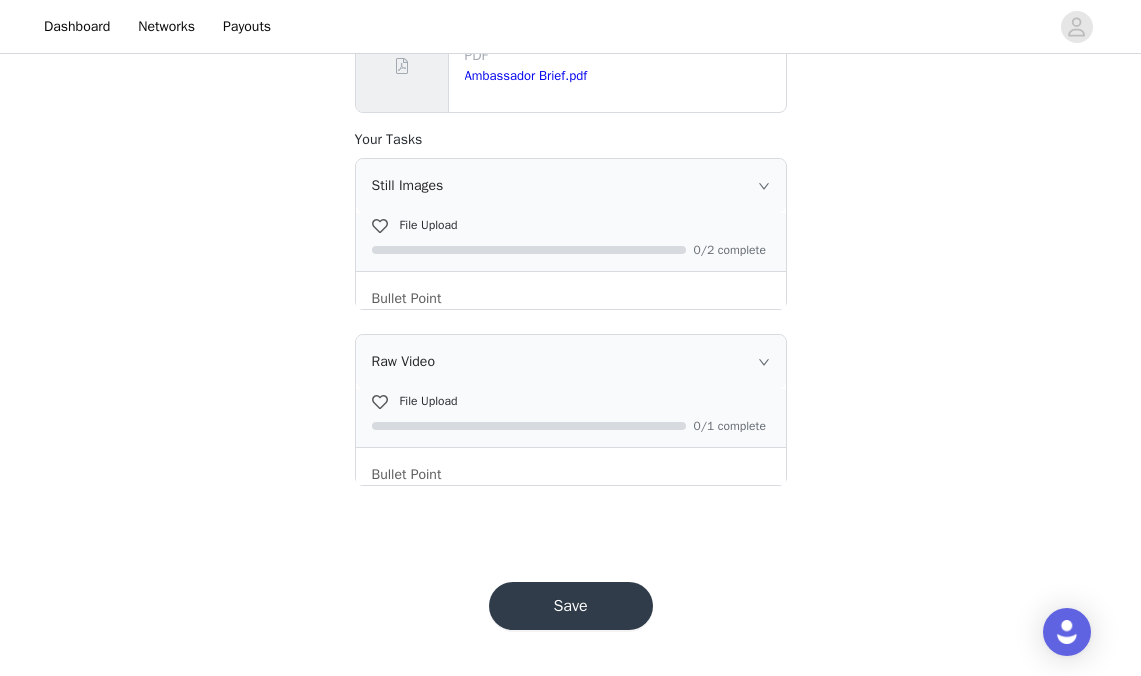 scroll, scrollTop: 338, scrollLeft: 0, axis: vertical 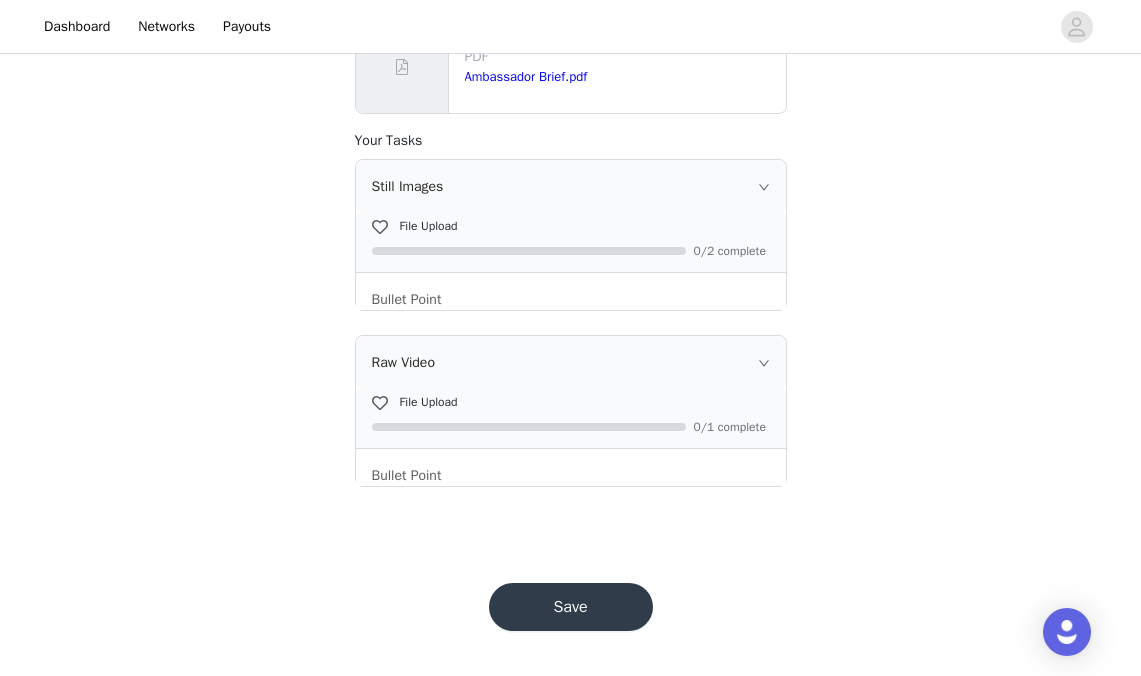 click on "Raw Video" at bounding box center (571, 363) 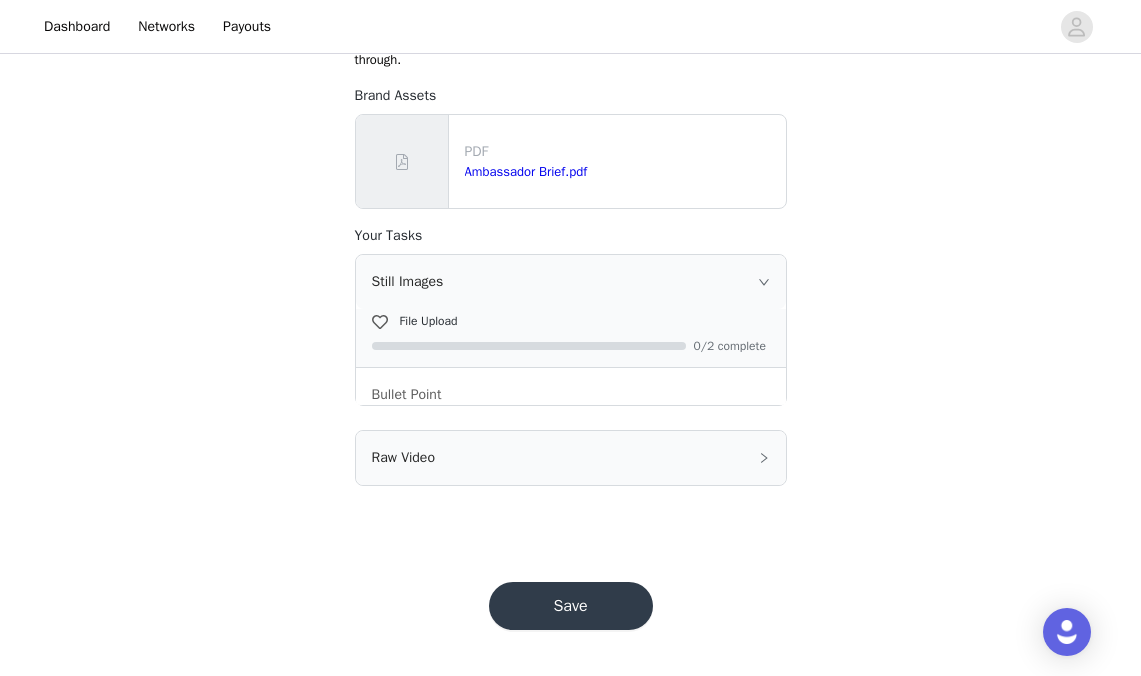 scroll, scrollTop: 242, scrollLeft: 0, axis: vertical 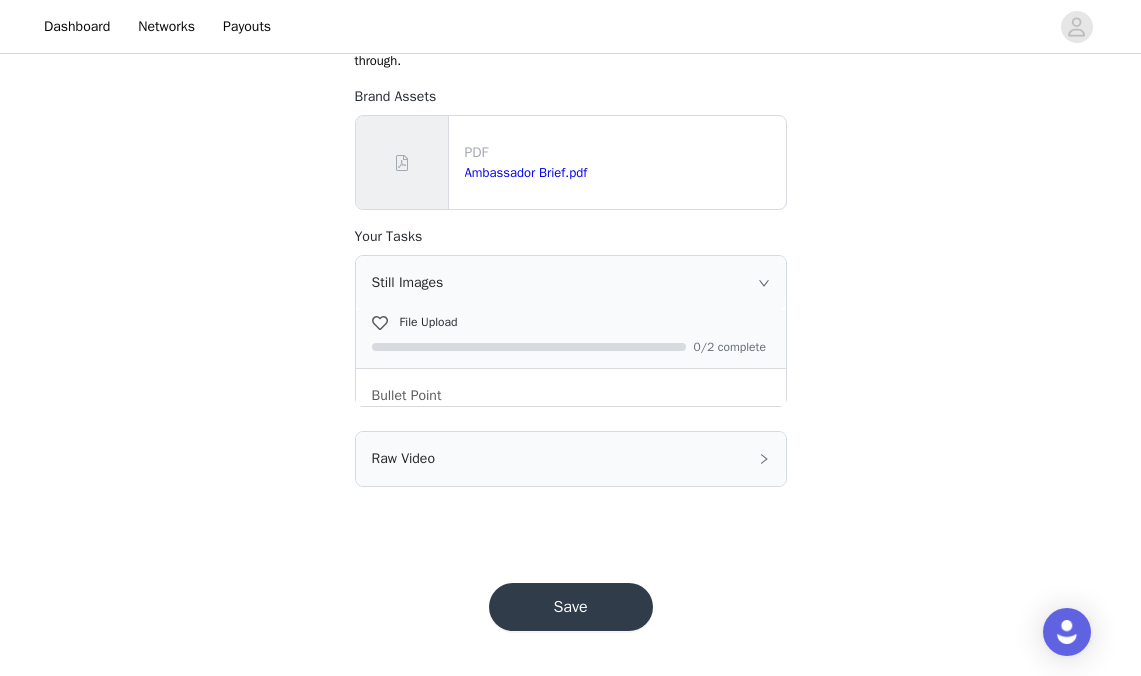 click on "Raw Video" at bounding box center [571, 459] 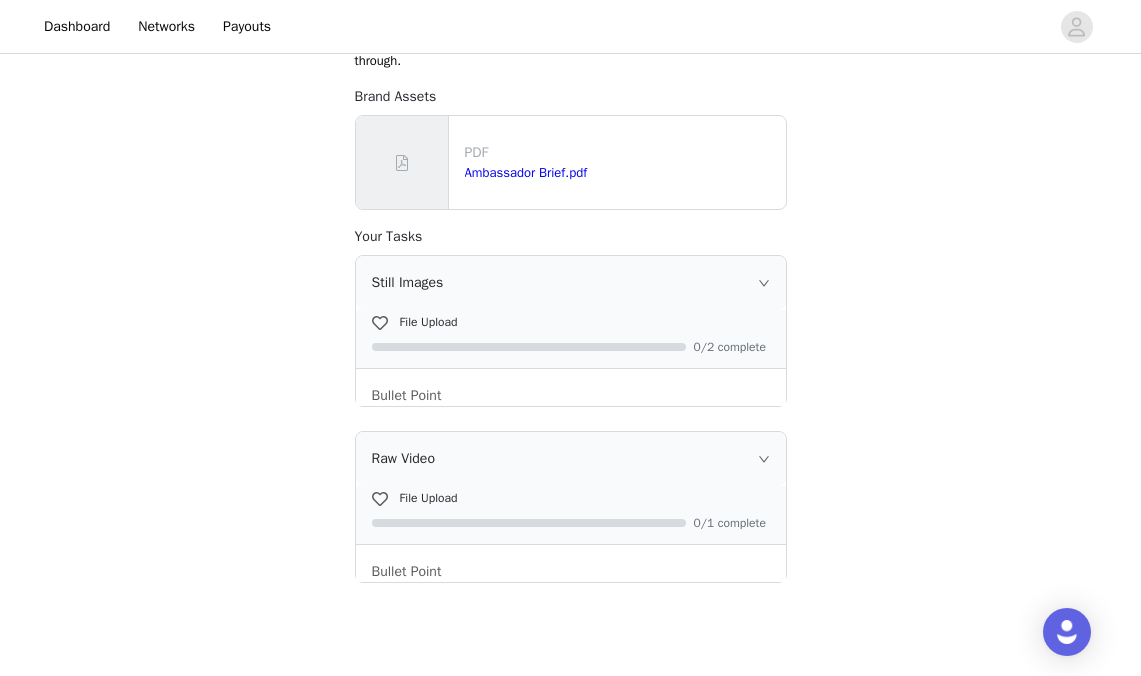 click on "Bullet Point" at bounding box center [571, 387] 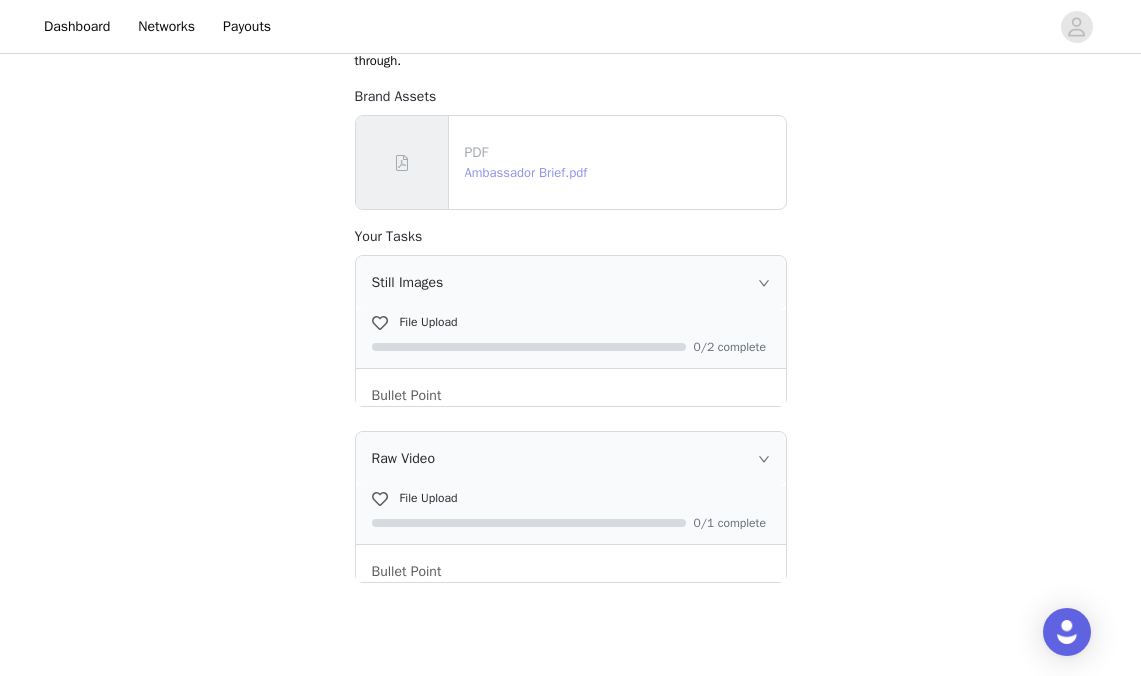 click on "Ambassador Brief.pdf" at bounding box center [526, 172] 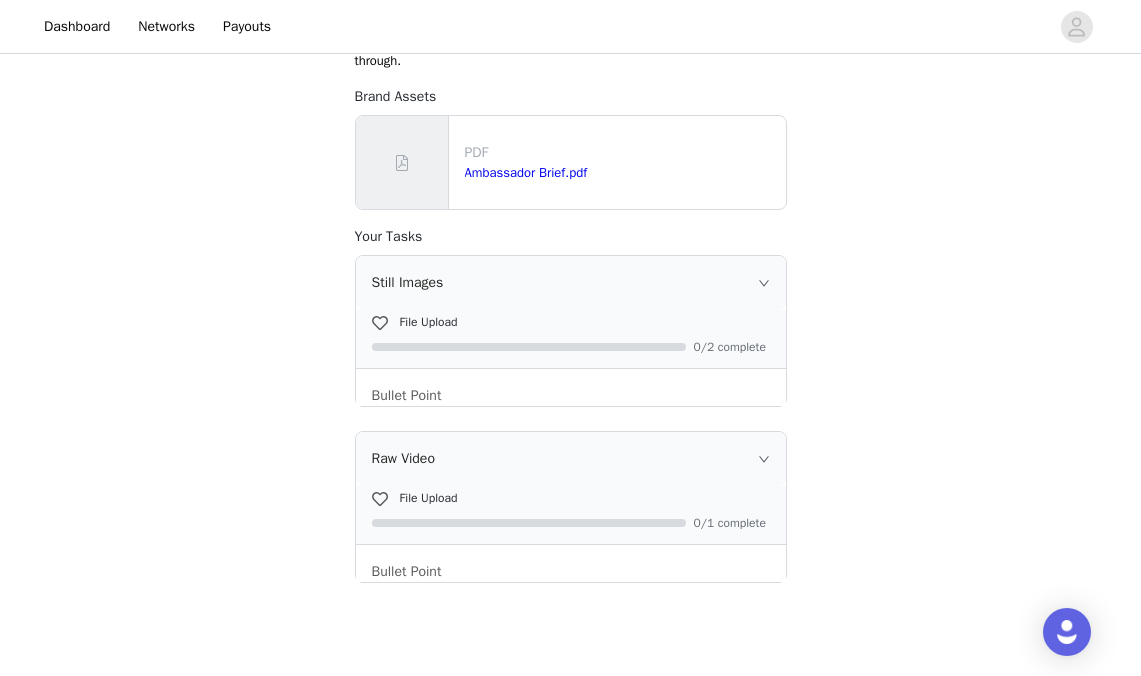 click on "Still Images" at bounding box center (571, 283) 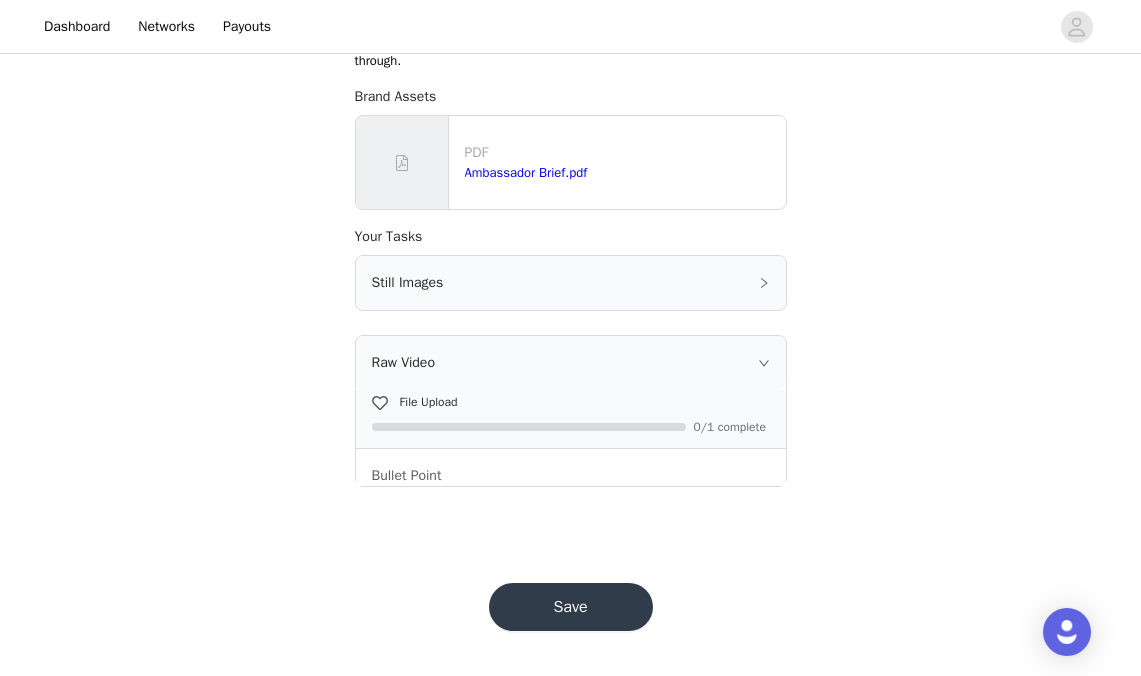 click on "Still Images" at bounding box center [571, 283] 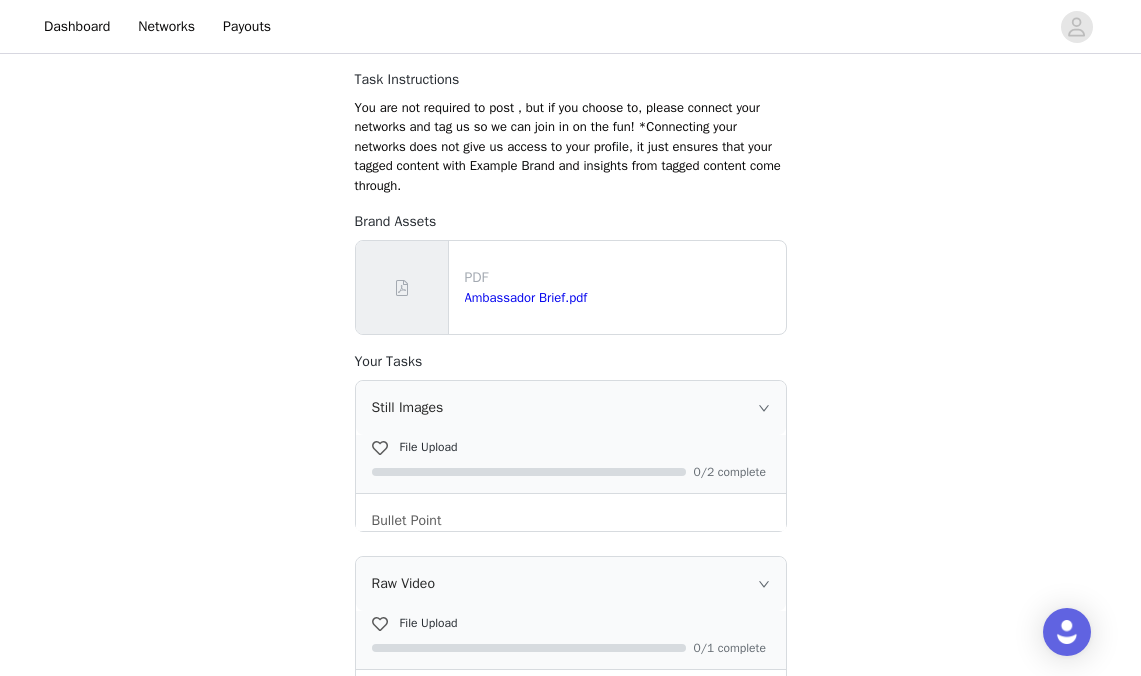 scroll, scrollTop: 111, scrollLeft: 0, axis: vertical 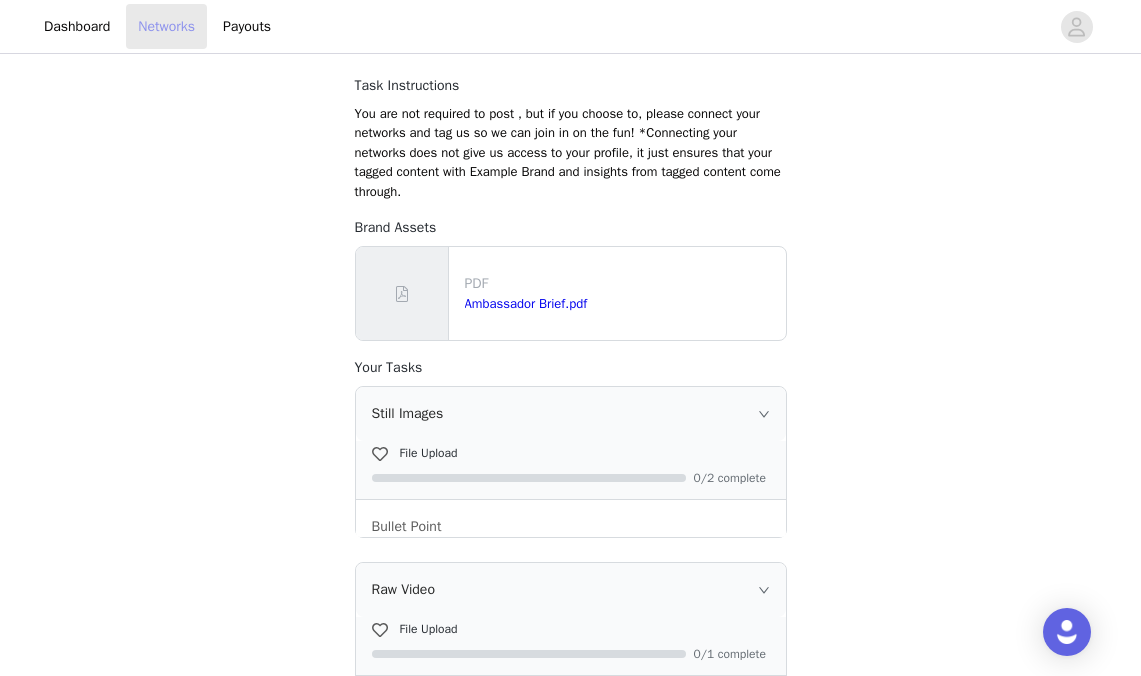 click on "Networks" at bounding box center [166, 26] 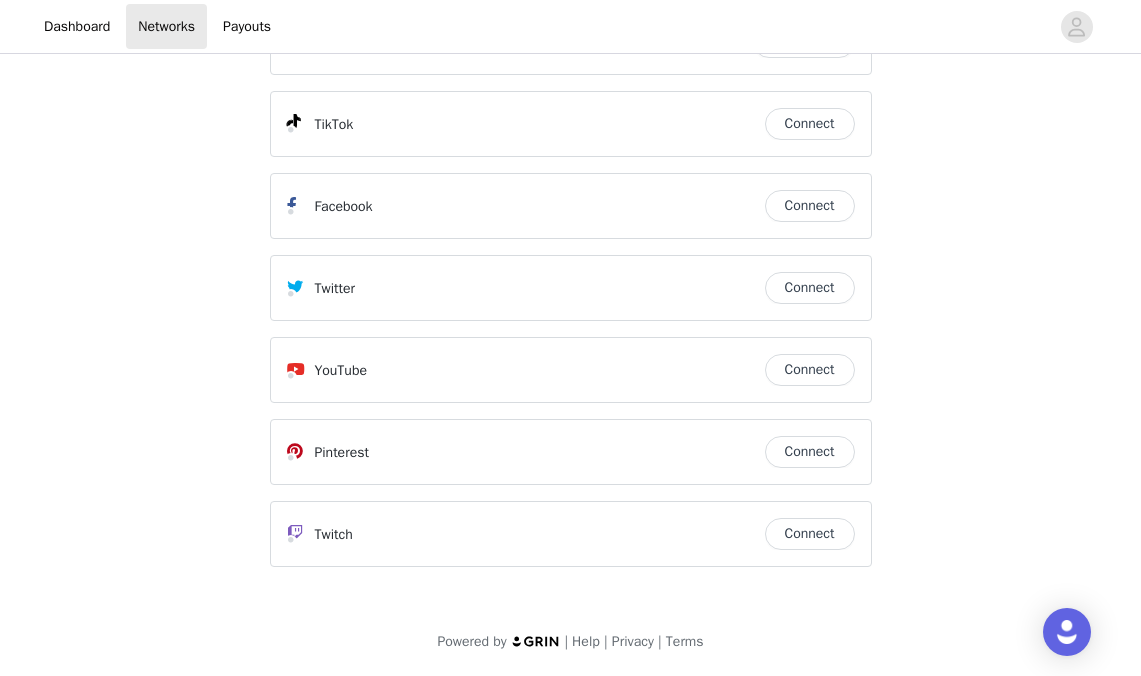scroll, scrollTop: 81, scrollLeft: 0, axis: vertical 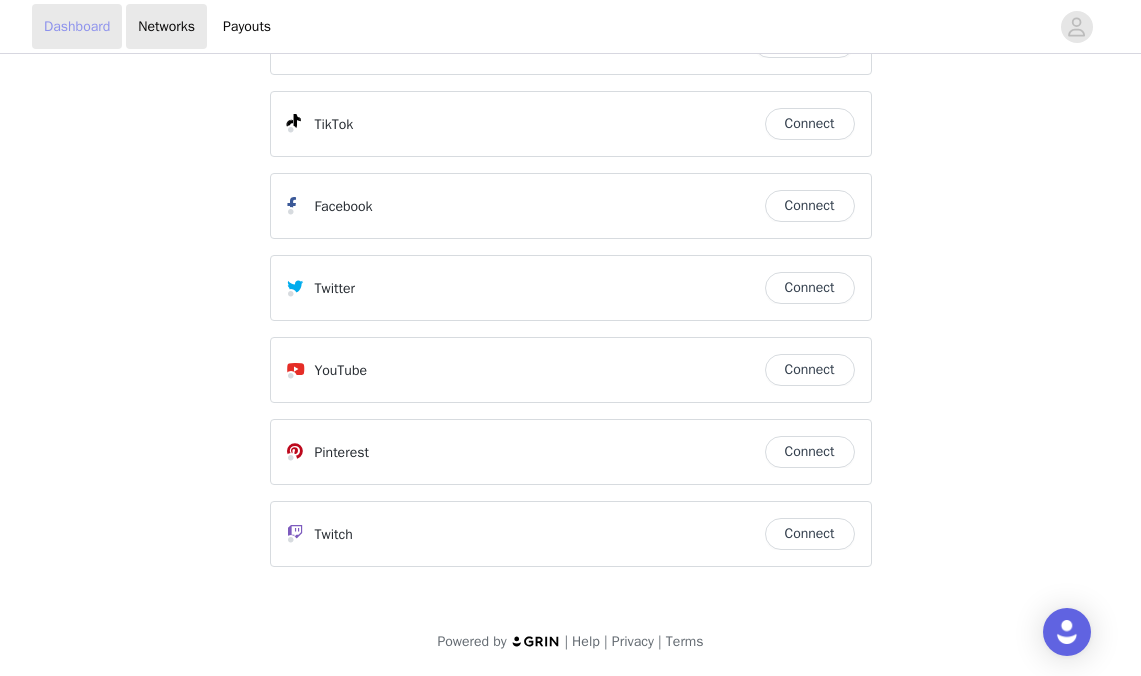 click on "Dashboard" at bounding box center (77, 26) 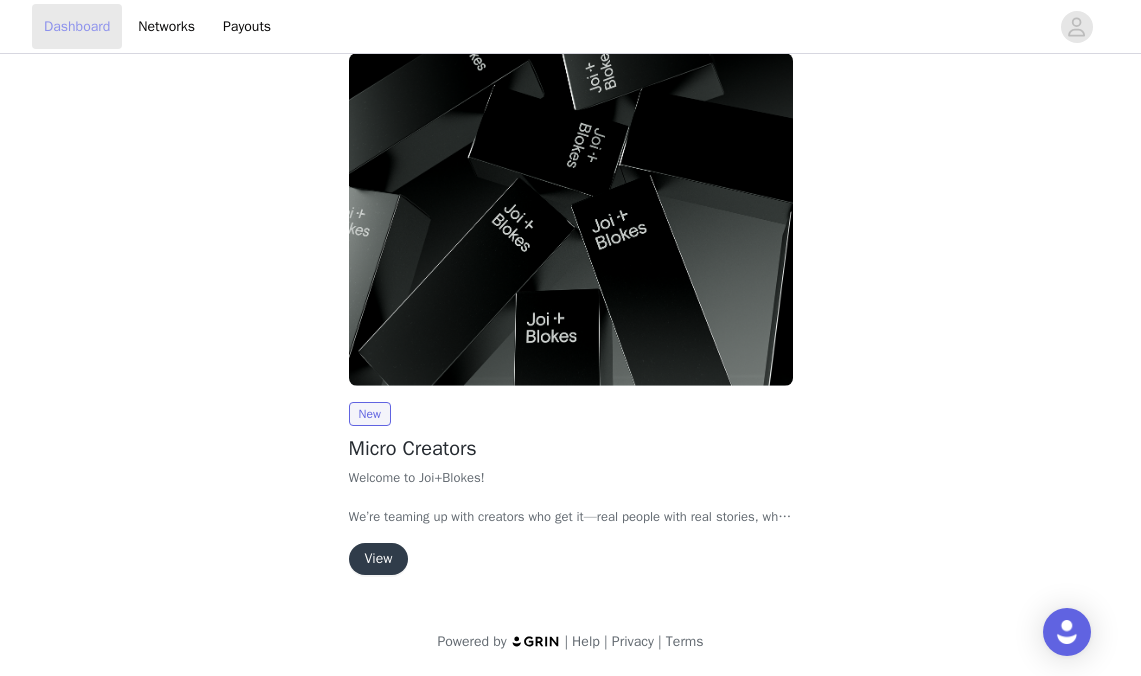scroll, scrollTop: 0, scrollLeft: 0, axis: both 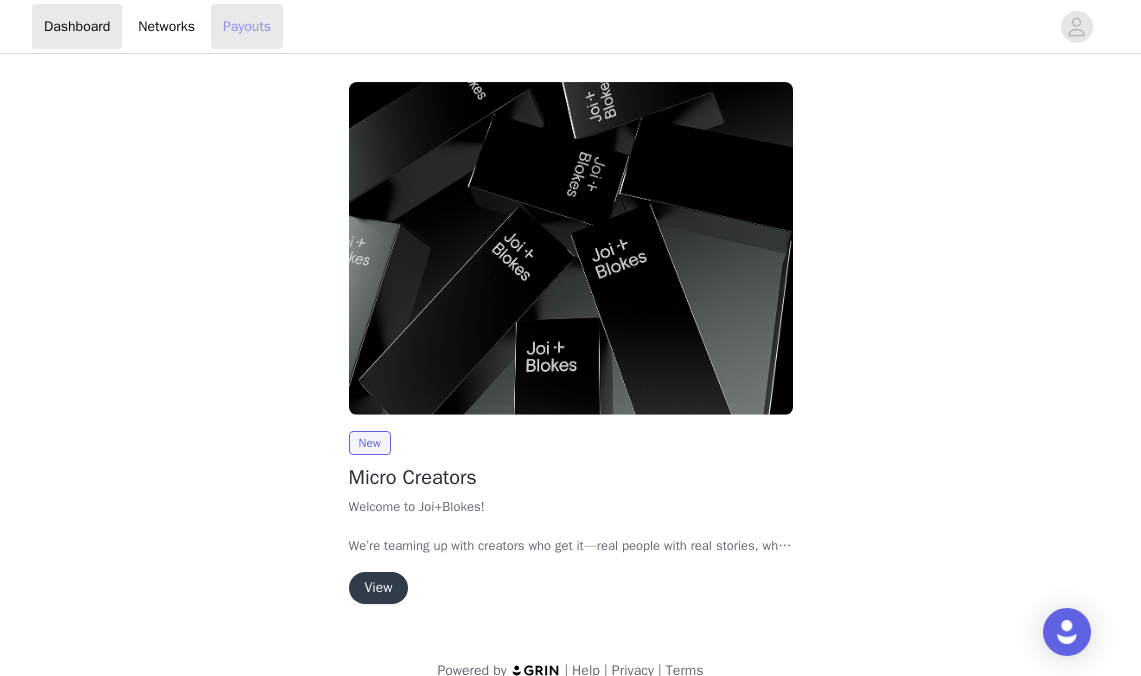 click on "Payouts" at bounding box center (247, 26) 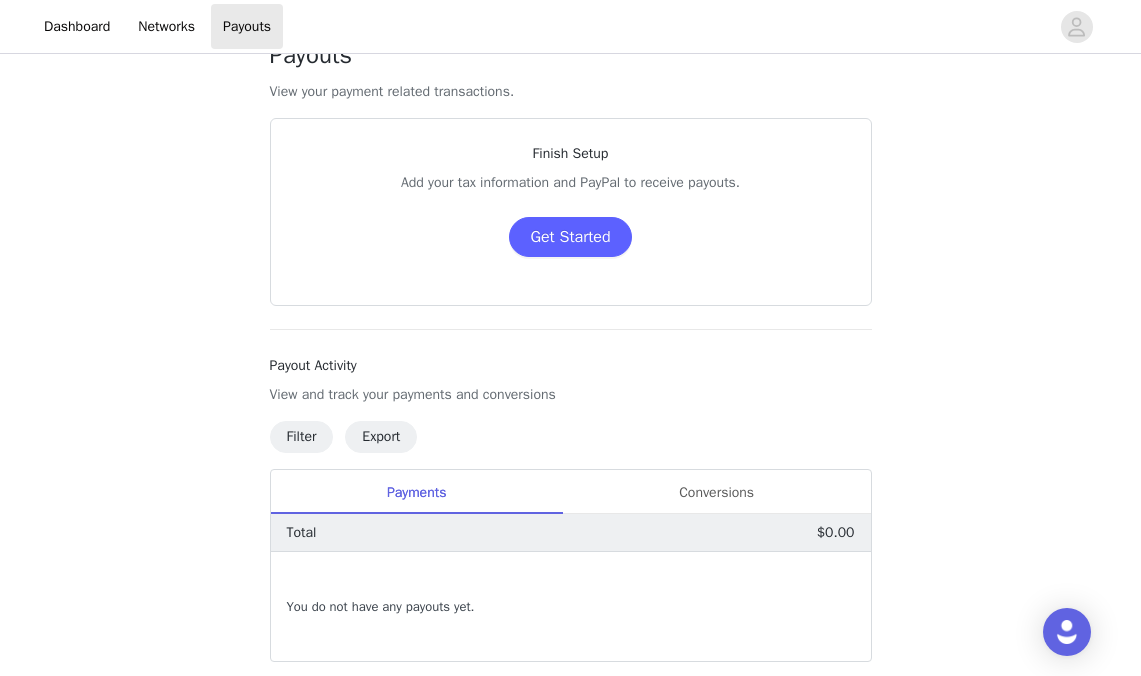 scroll, scrollTop: 44, scrollLeft: 0, axis: vertical 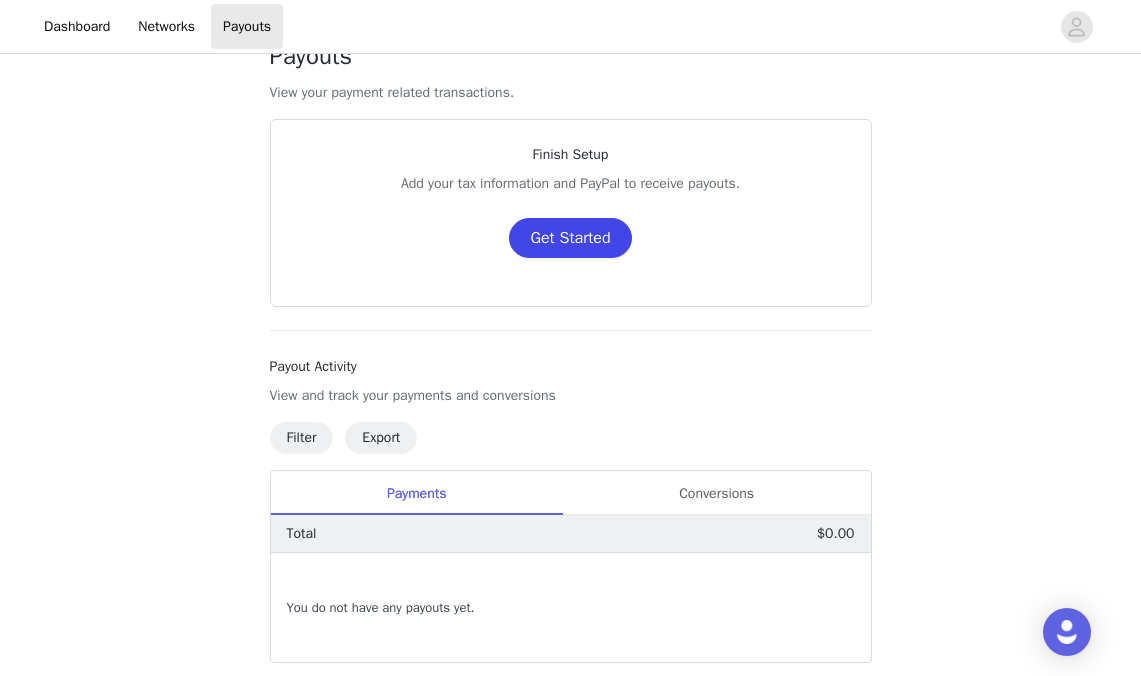 click on "Get Started" at bounding box center [570, 238] 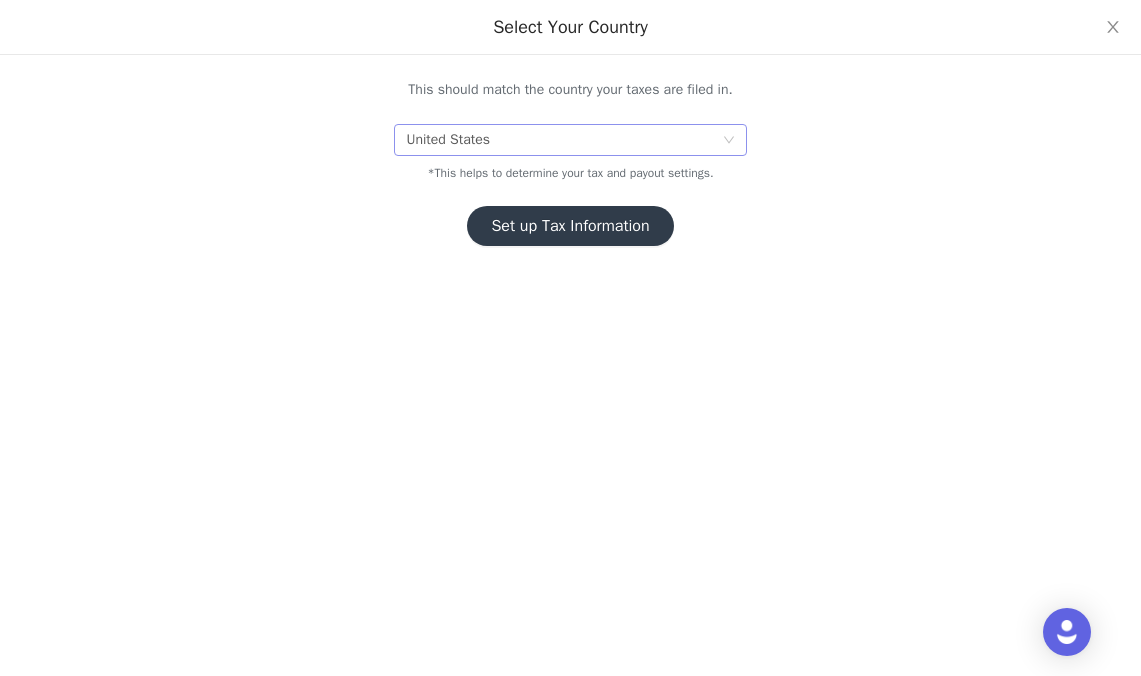click on "United States" at bounding box center [448, 140] 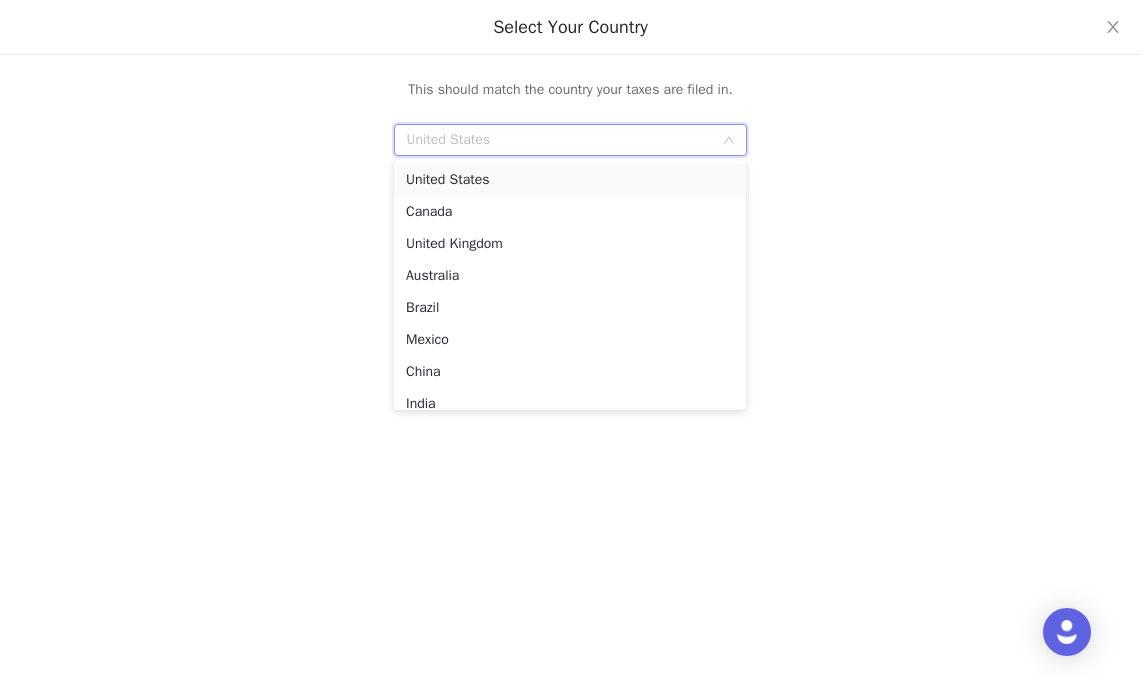 click on "United States" at bounding box center [570, 180] 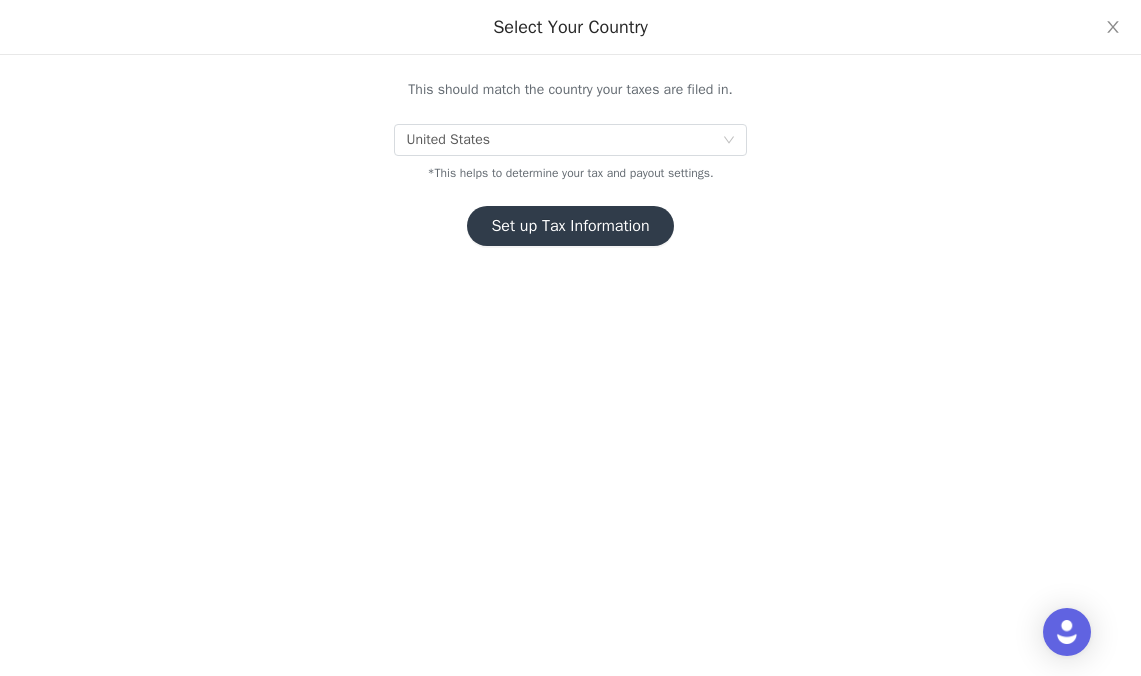 click on "Set up Tax Information" at bounding box center (570, 226) 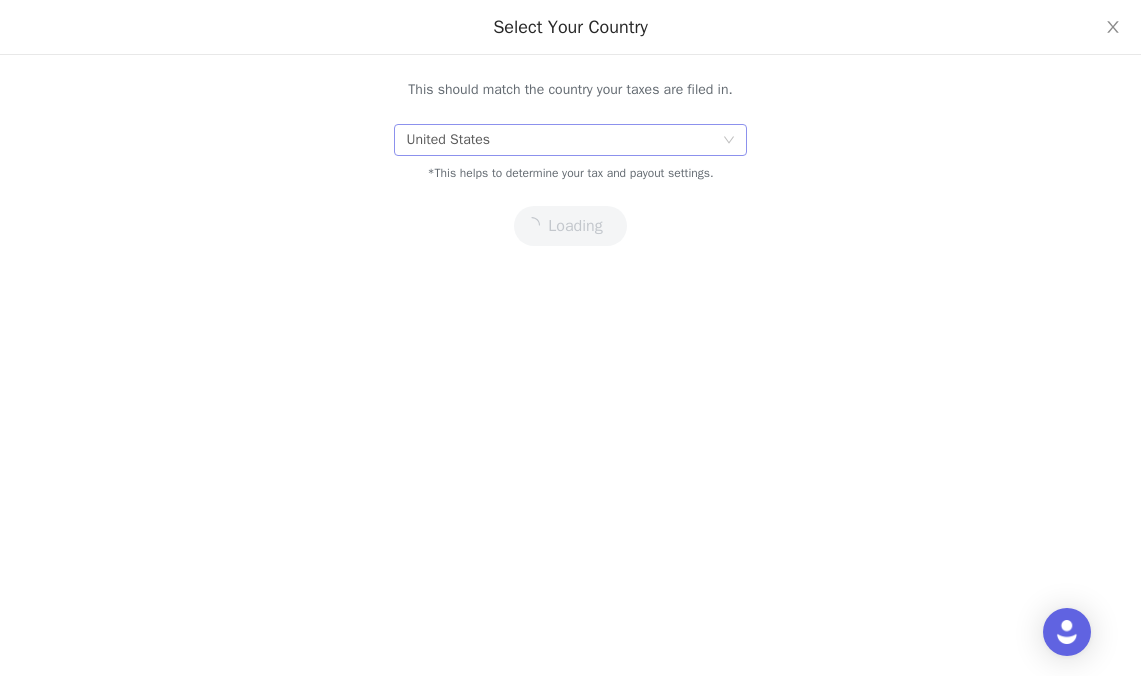 scroll, scrollTop: 15, scrollLeft: 0, axis: vertical 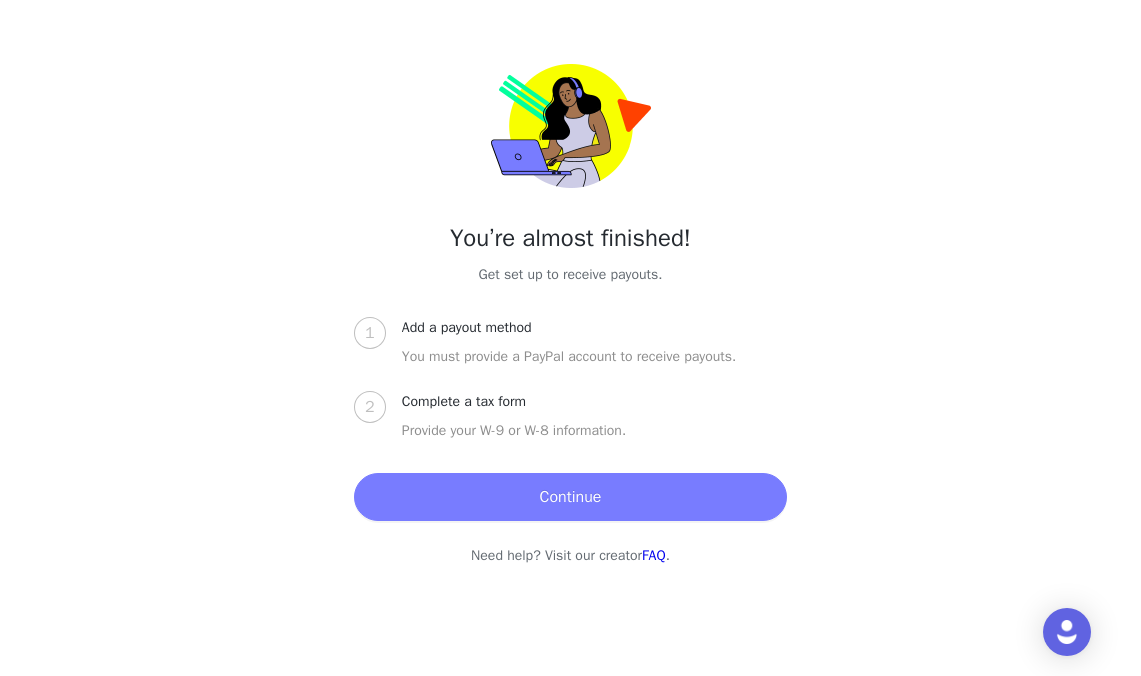 click on "Continue" at bounding box center [570, 497] 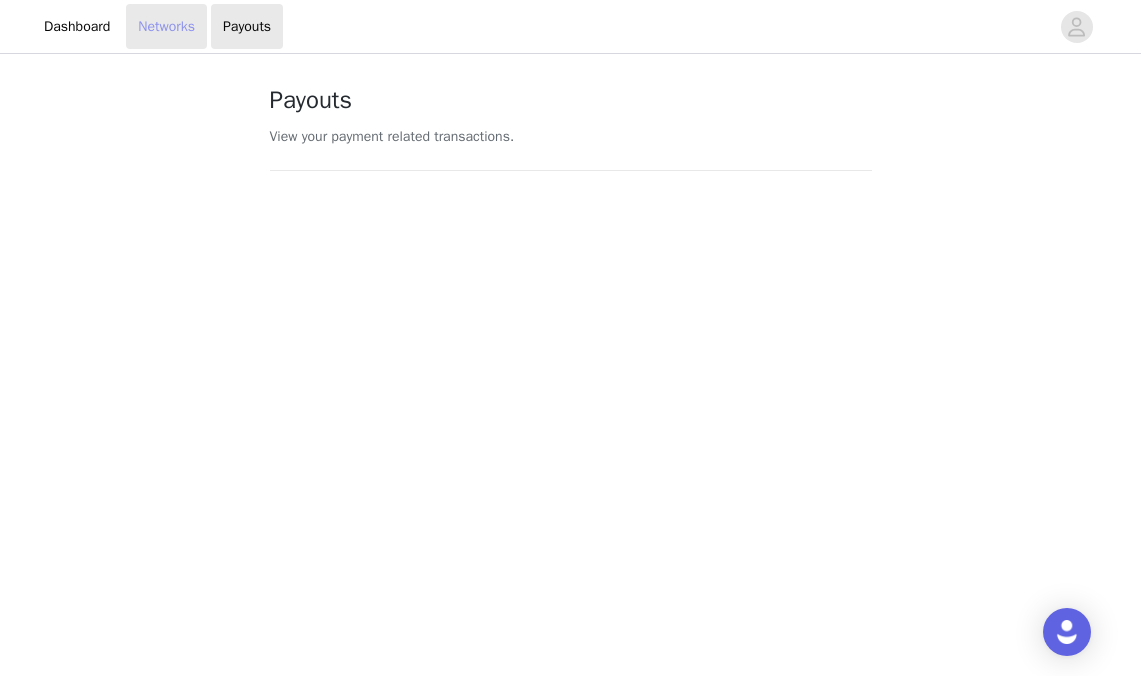 scroll, scrollTop: 0, scrollLeft: 0, axis: both 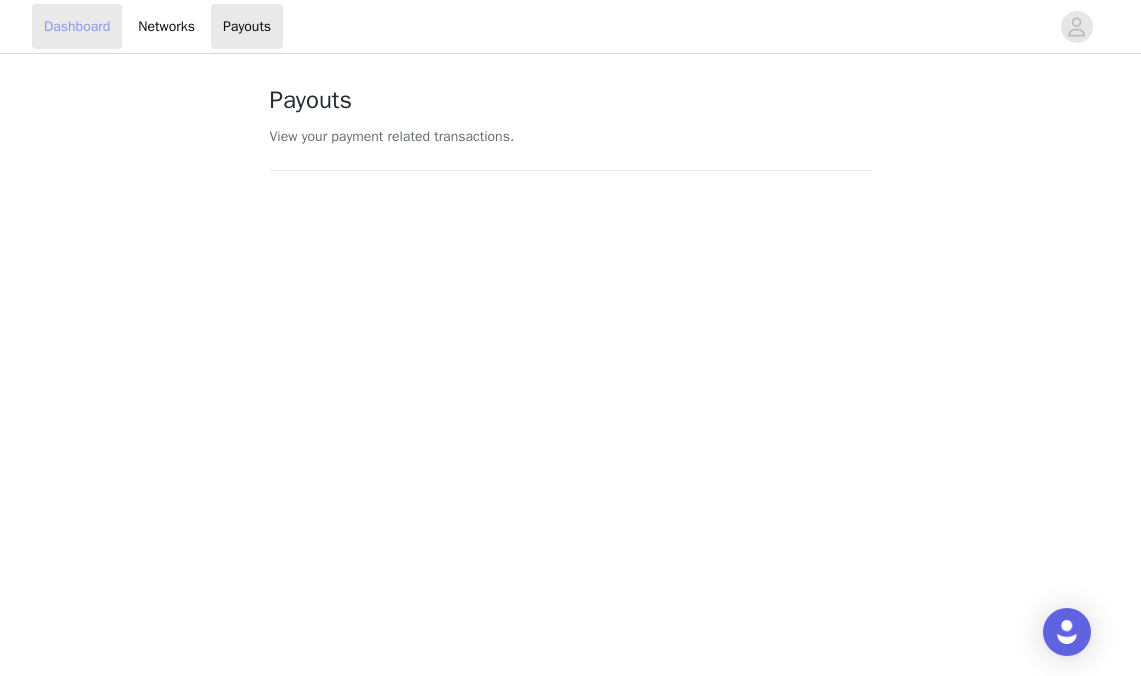 click on "Dashboard" at bounding box center (77, 26) 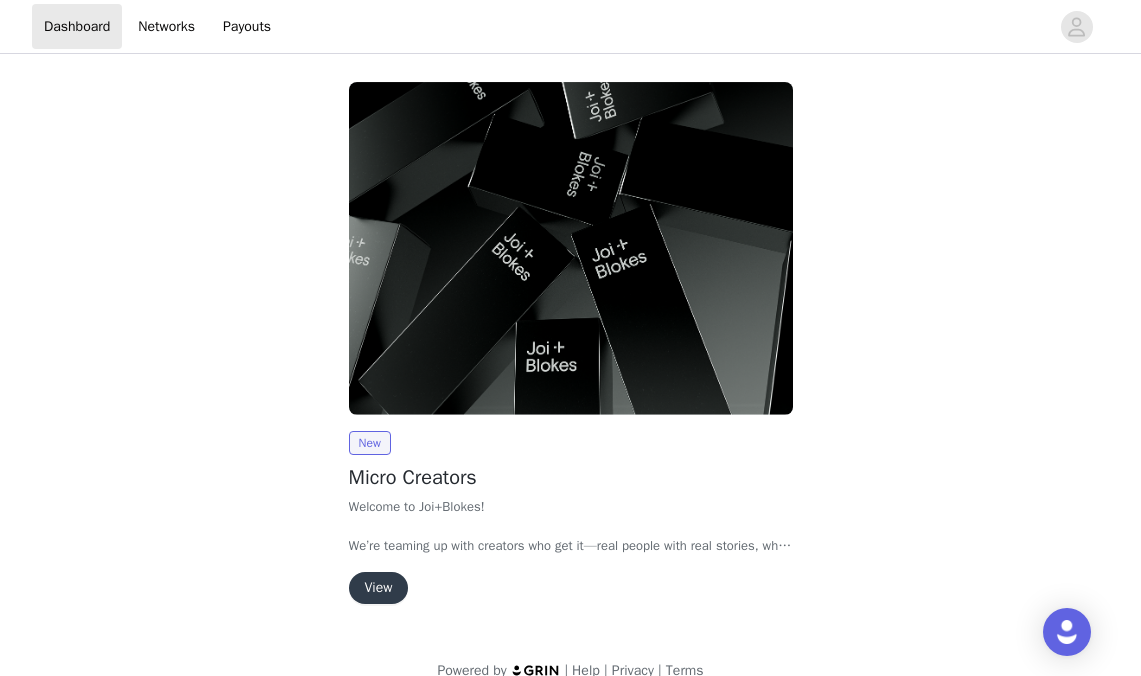 click on "New    Micro Creators   Welcome to Joi+Blokes!
We’re teaming up with creators who get it—real people with real stories, who want to help others feel their best. If that sounds like you, we’ll hook you up with free lab testing or peptide therapies to try for yourself, and all we ask in return is that you send us some raw, unfiltered video content each month. No editing, no music—just you, keeping it real.
Whether you're filming post-workout, during your morning routine, or while winding down in the evening, we’re here for the authentic stuff.
We’re building a crew that believes in showing up honestly—and having fun while doing it. Ready to join us?         View" at bounding box center (571, 347) 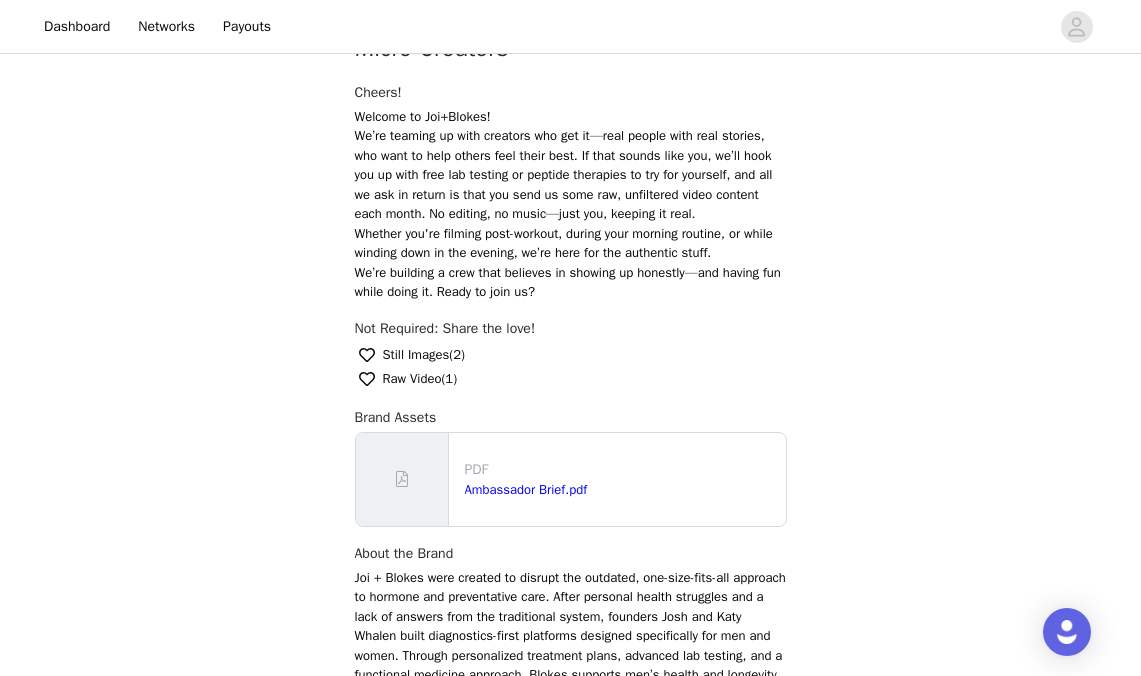 scroll, scrollTop: 447, scrollLeft: 0, axis: vertical 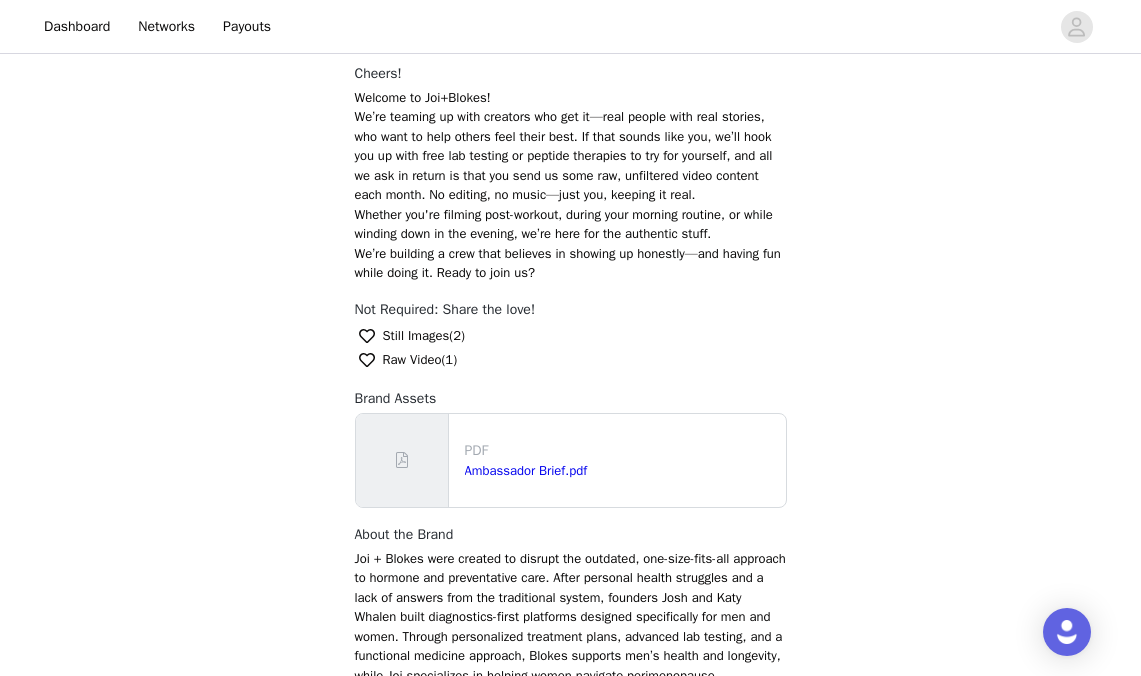 click on "Still Images" at bounding box center (416, 336) 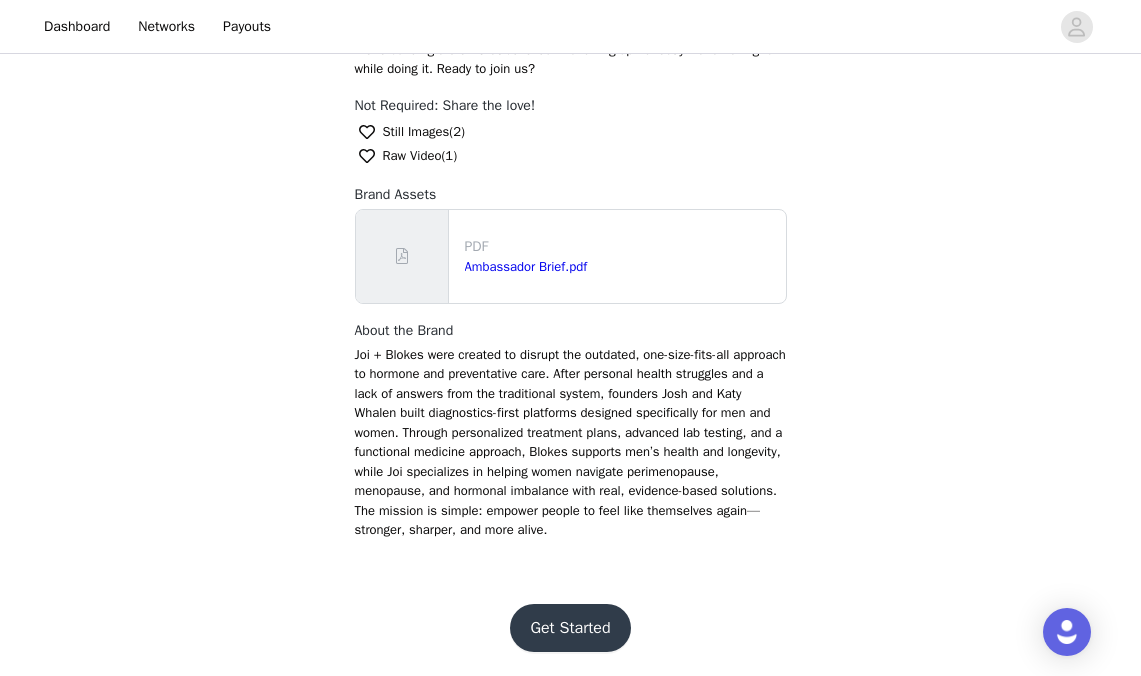 scroll, scrollTop: 679, scrollLeft: 0, axis: vertical 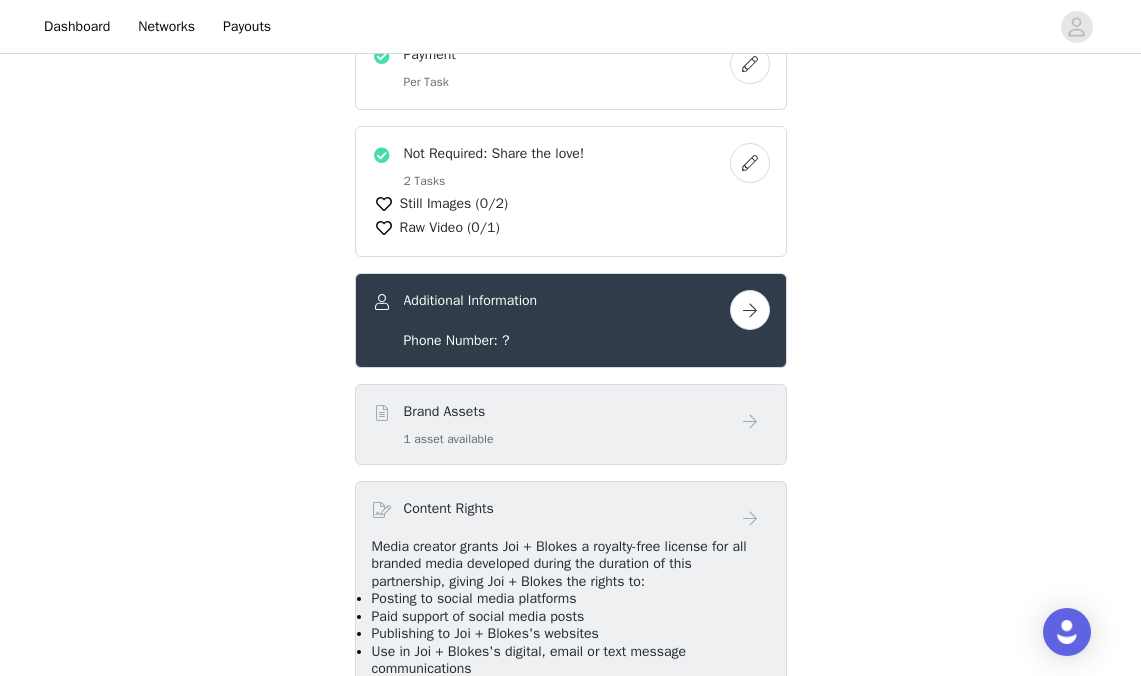 click at bounding box center (750, 310) 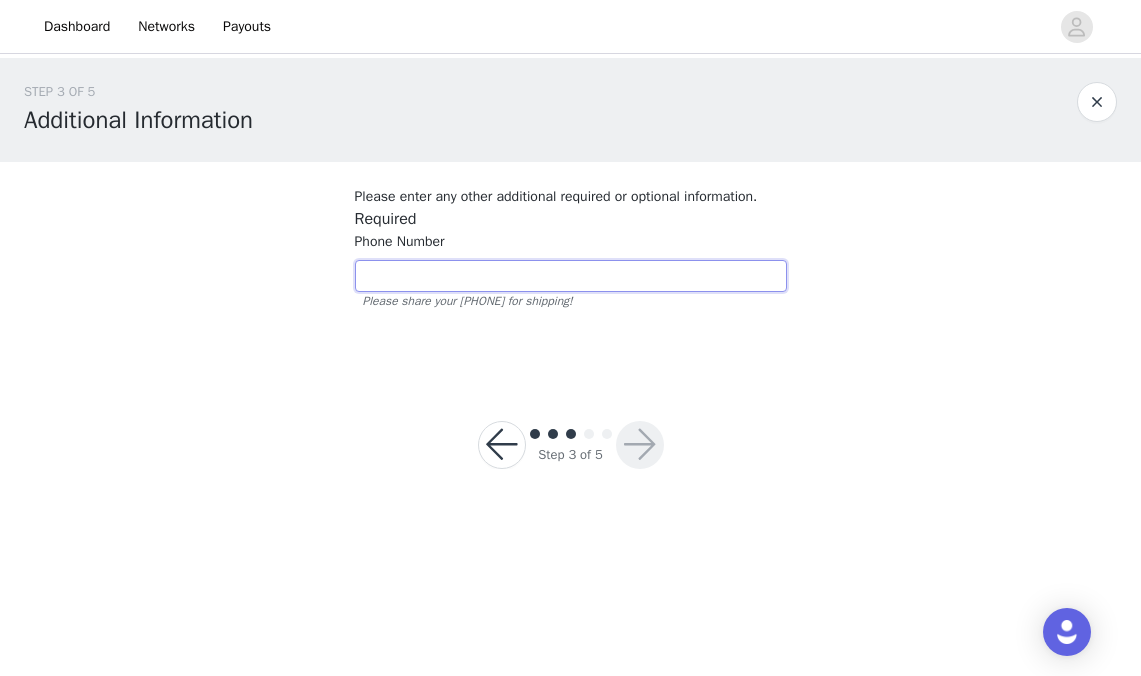 click at bounding box center [571, 276] 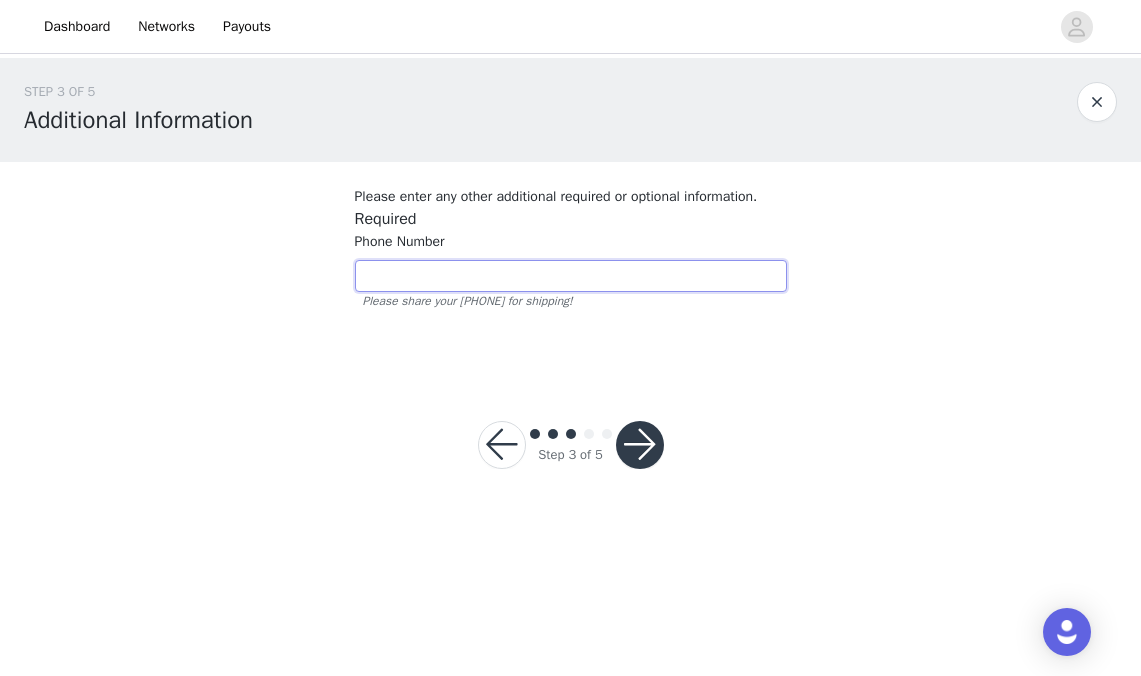 type on "[PHONE]" 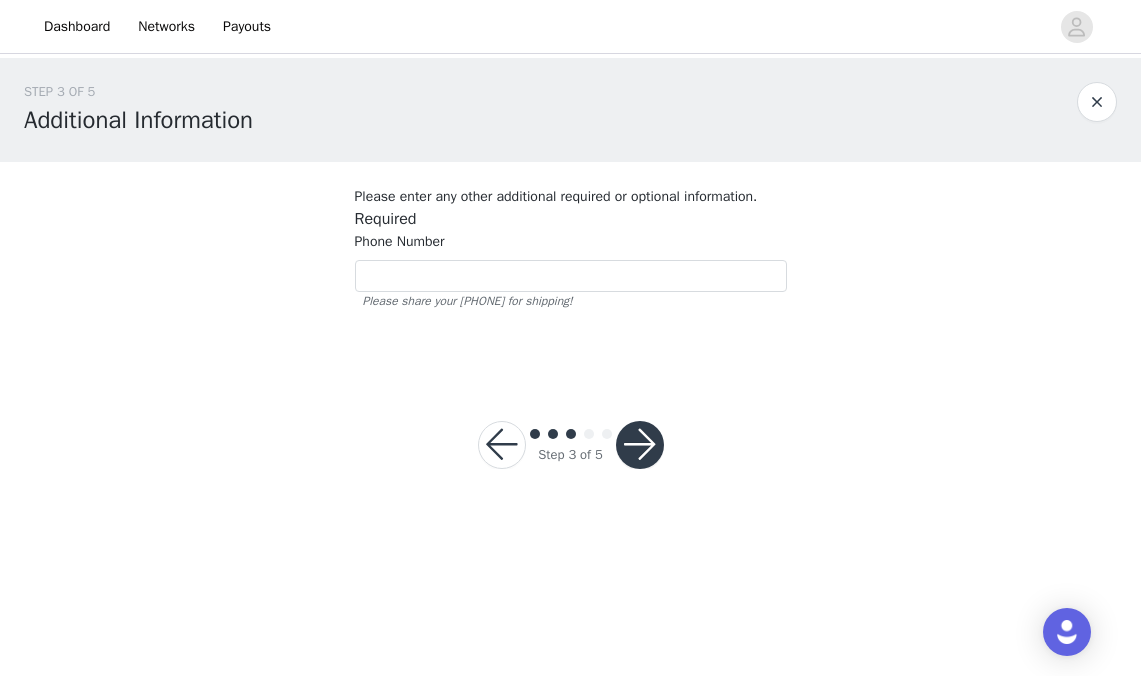 click at bounding box center (640, 445) 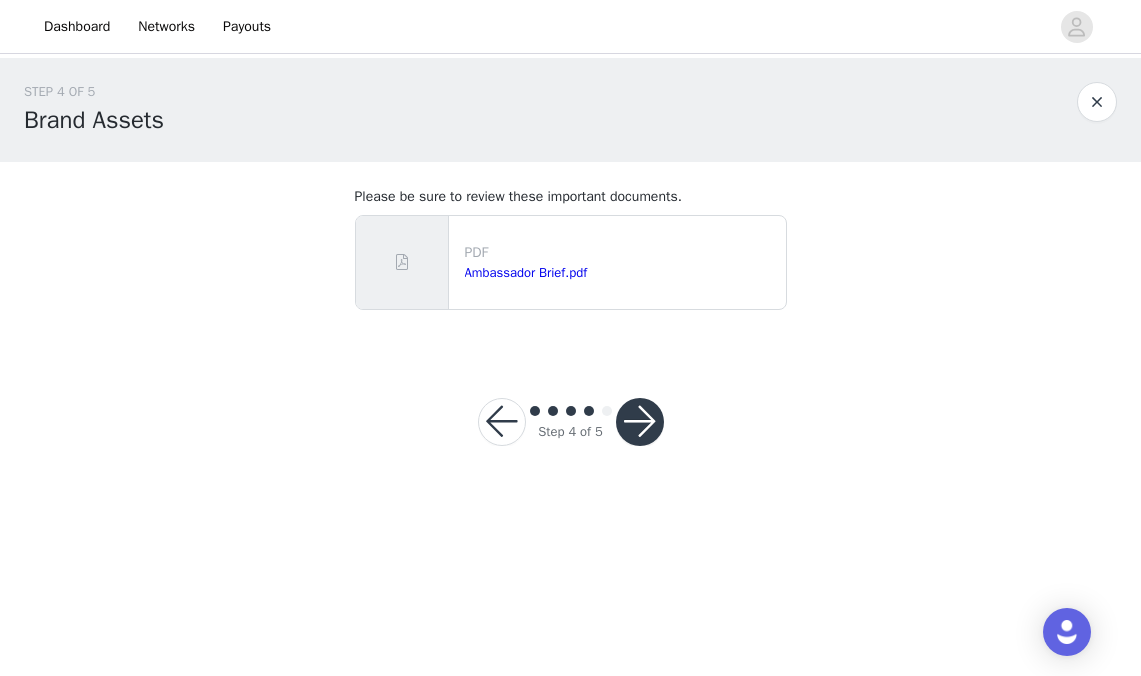 click at bounding box center (640, 422) 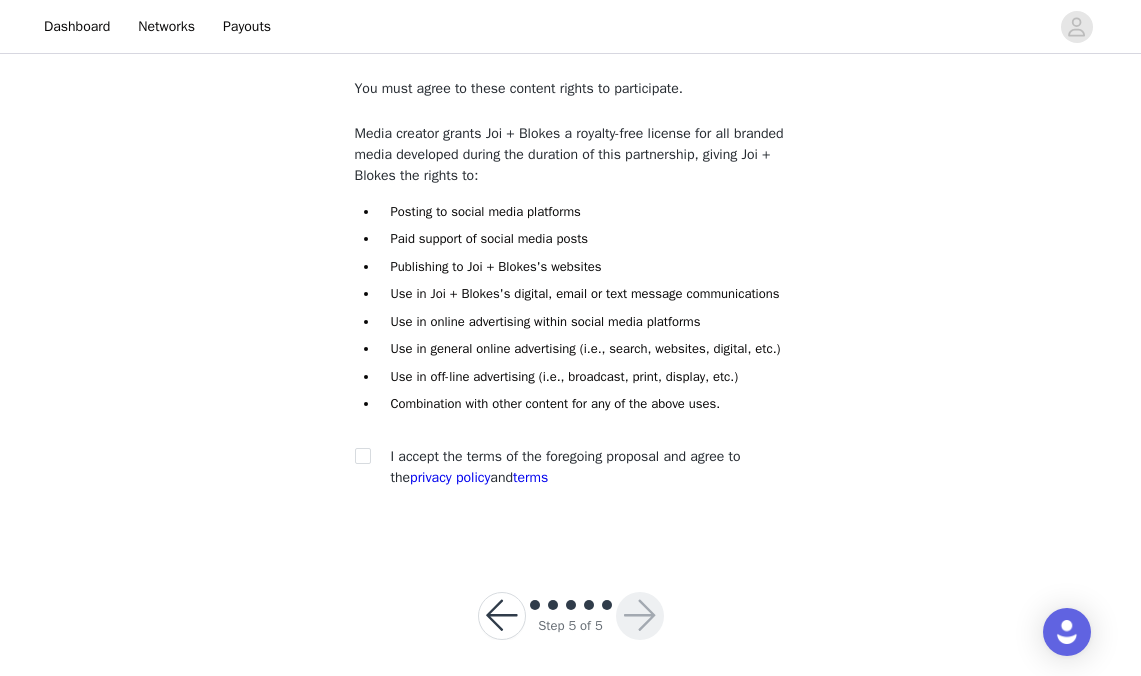 scroll, scrollTop: 115, scrollLeft: 0, axis: vertical 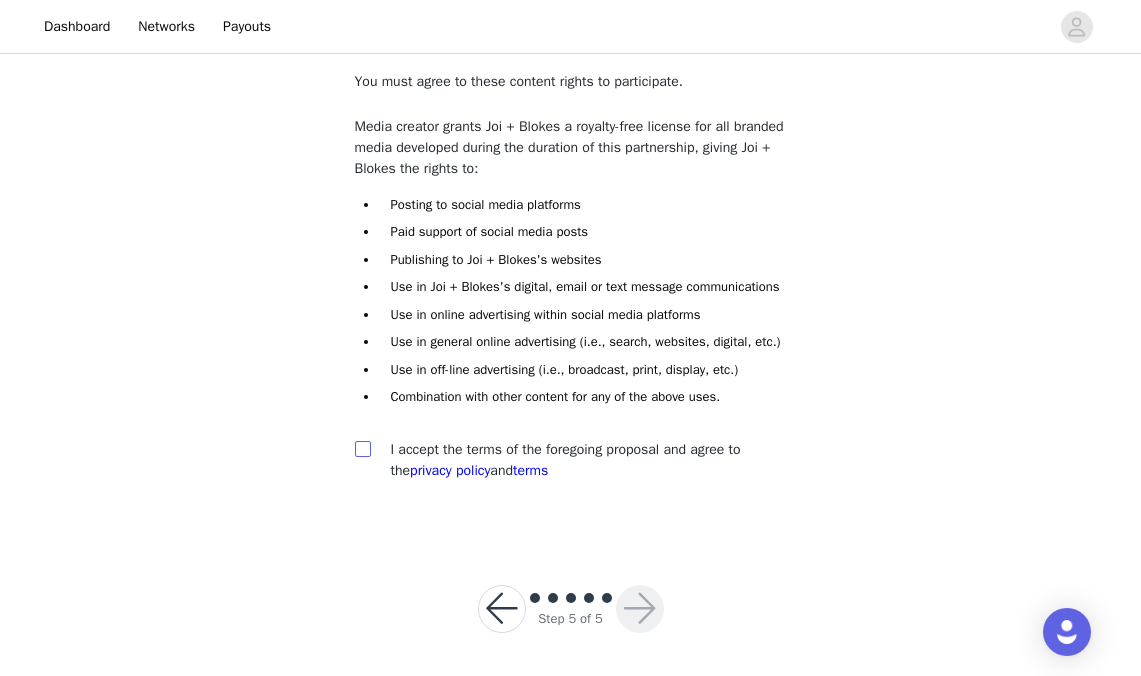 click at bounding box center [362, 448] 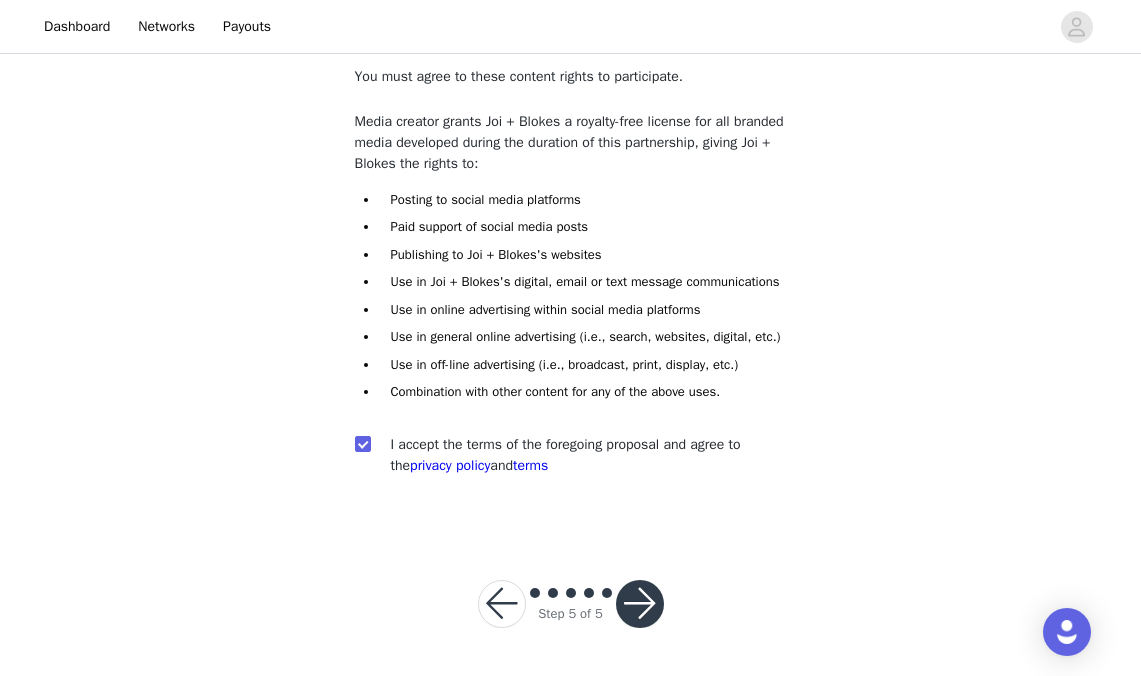 scroll, scrollTop: 153, scrollLeft: 0, axis: vertical 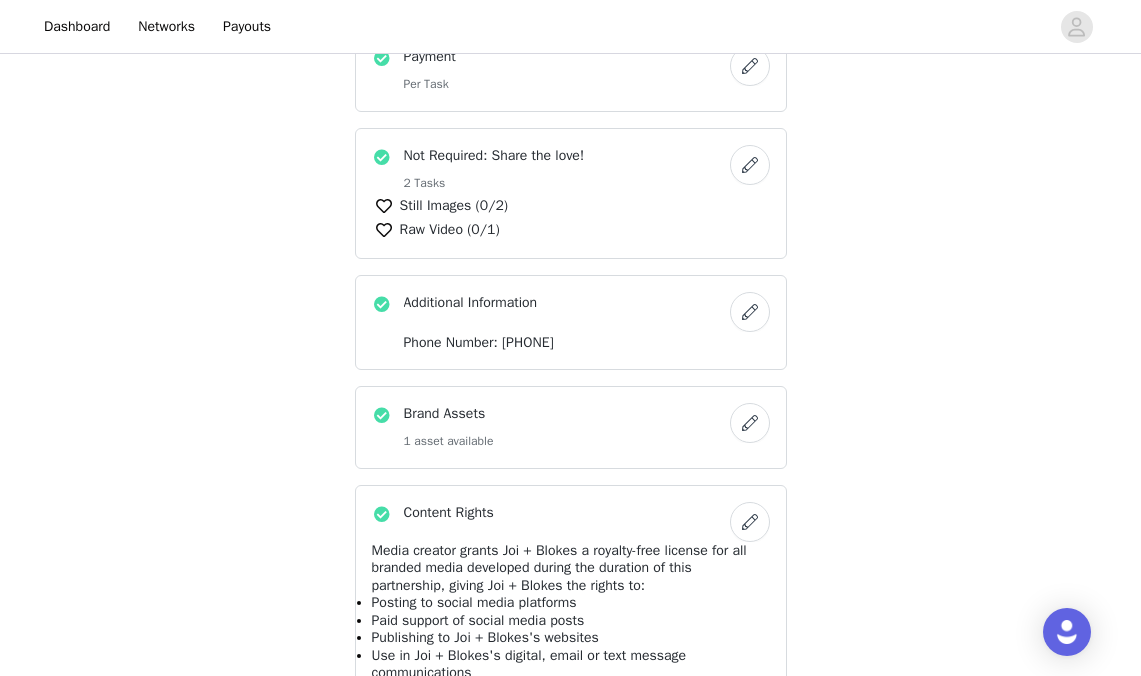 click at bounding box center (750, 165) 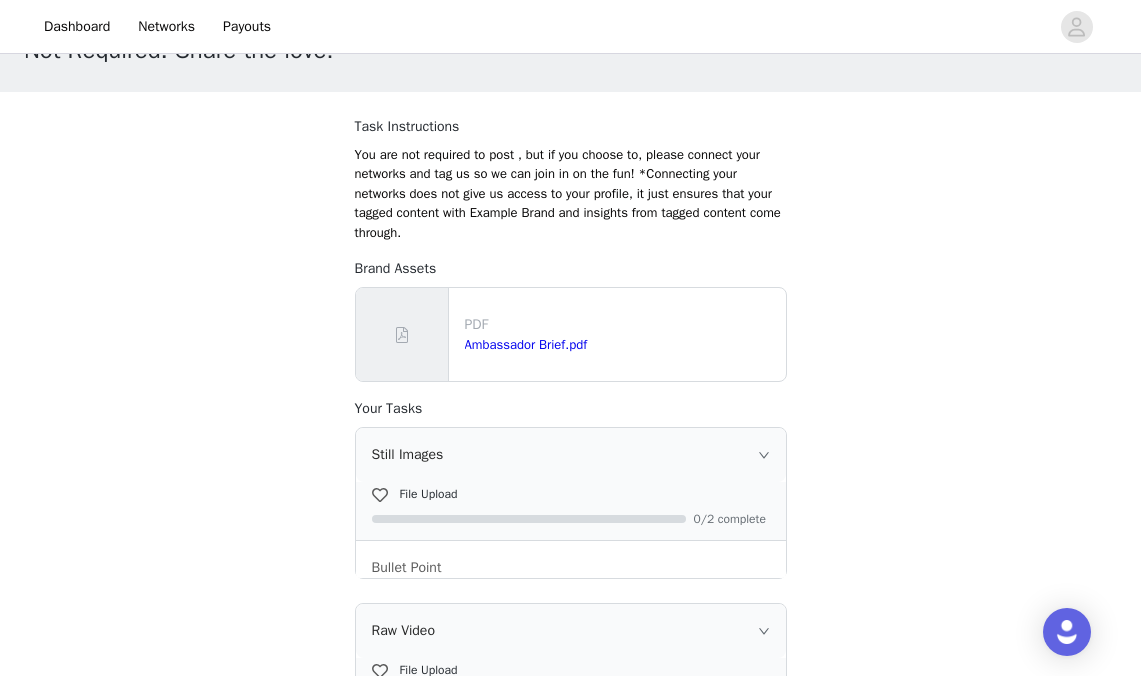 scroll, scrollTop: 136, scrollLeft: 0, axis: vertical 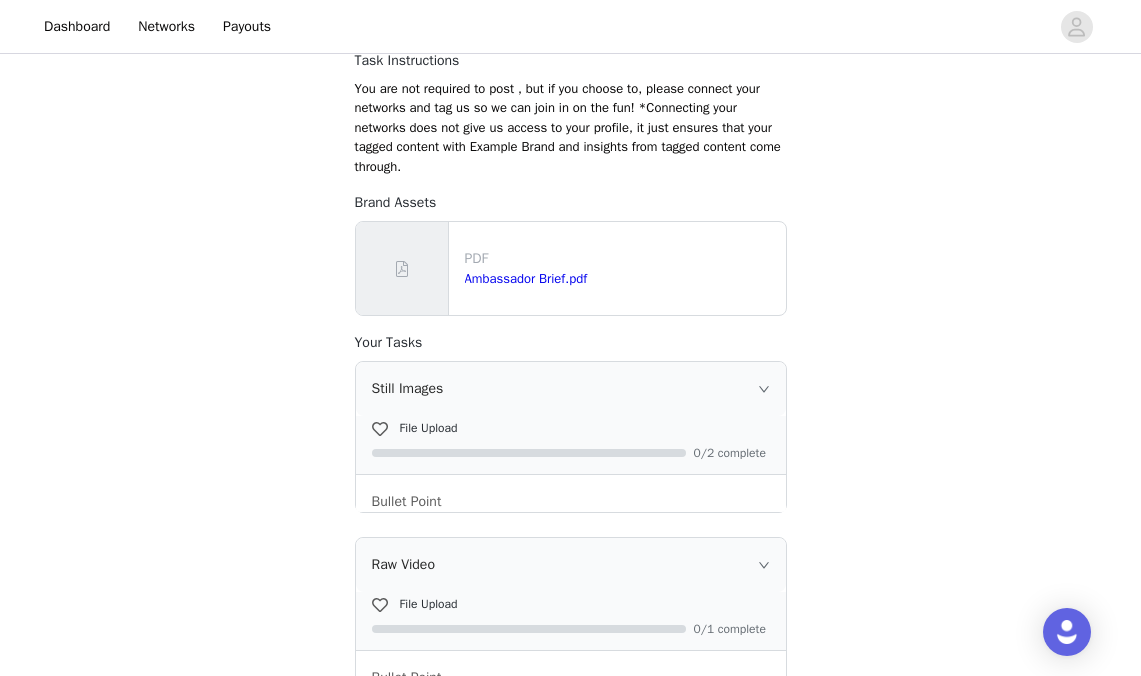 click at bounding box center [529, 453] 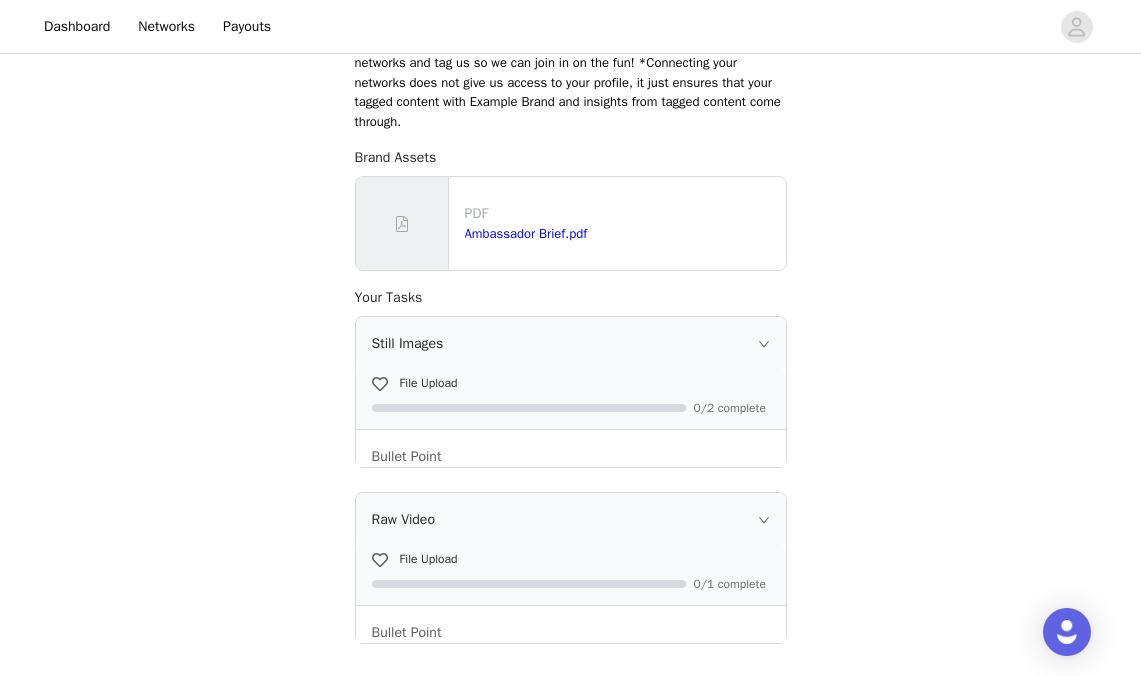 click at bounding box center [380, 384] 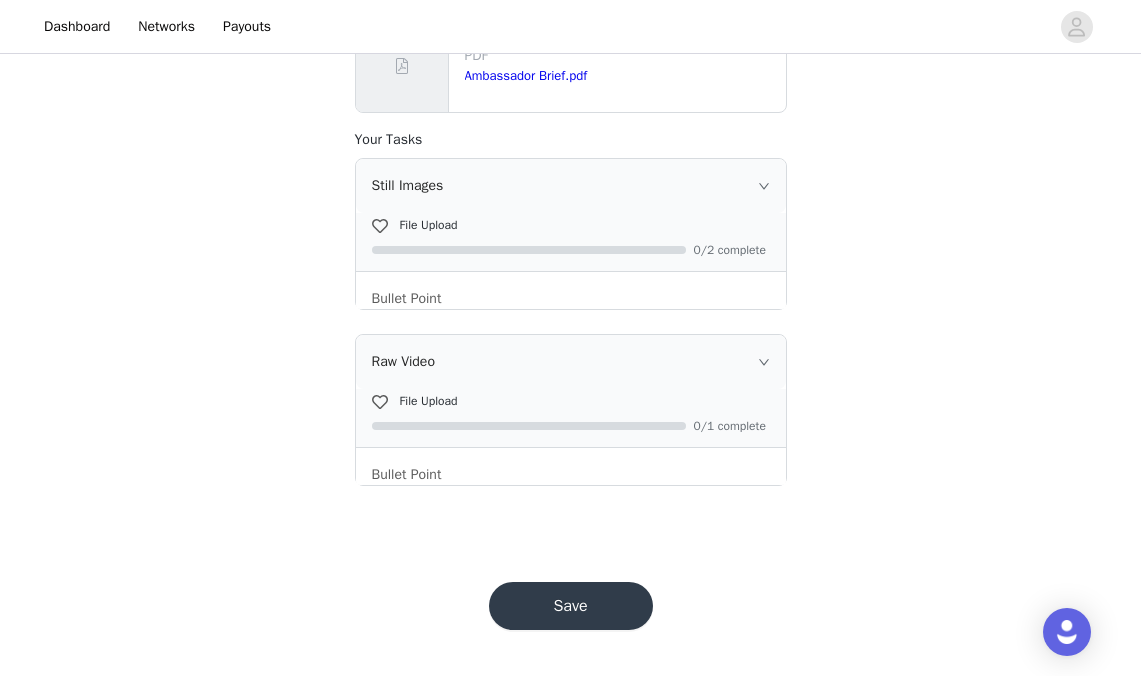 scroll, scrollTop: 338, scrollLeft: 0, axis: vertical 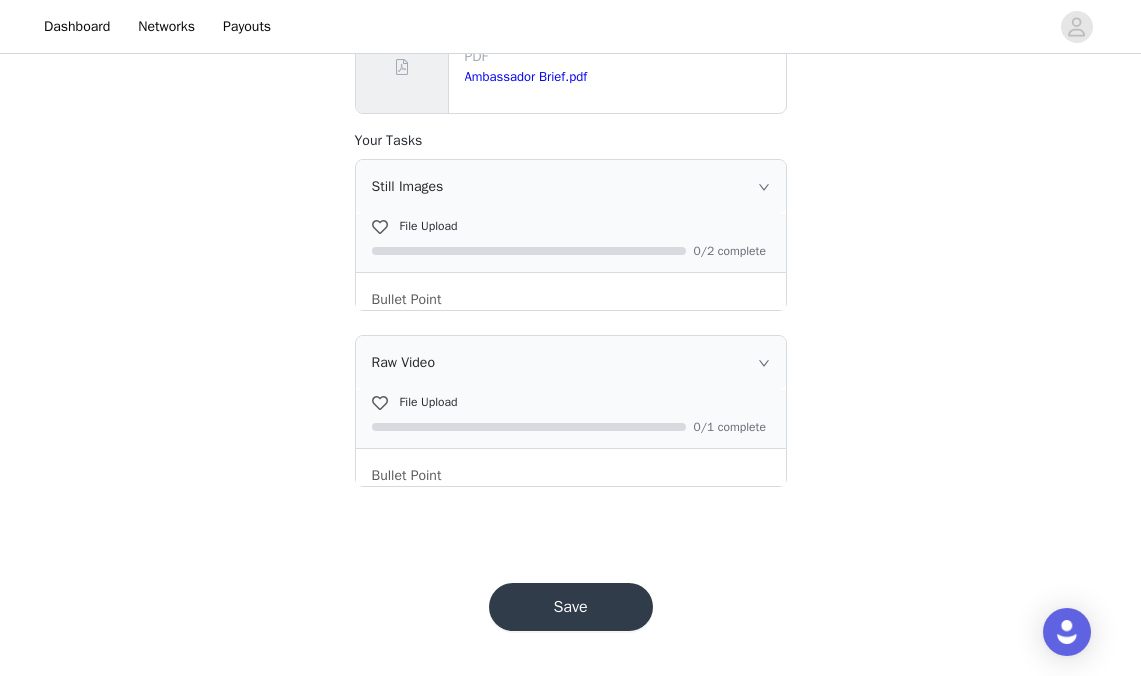 click 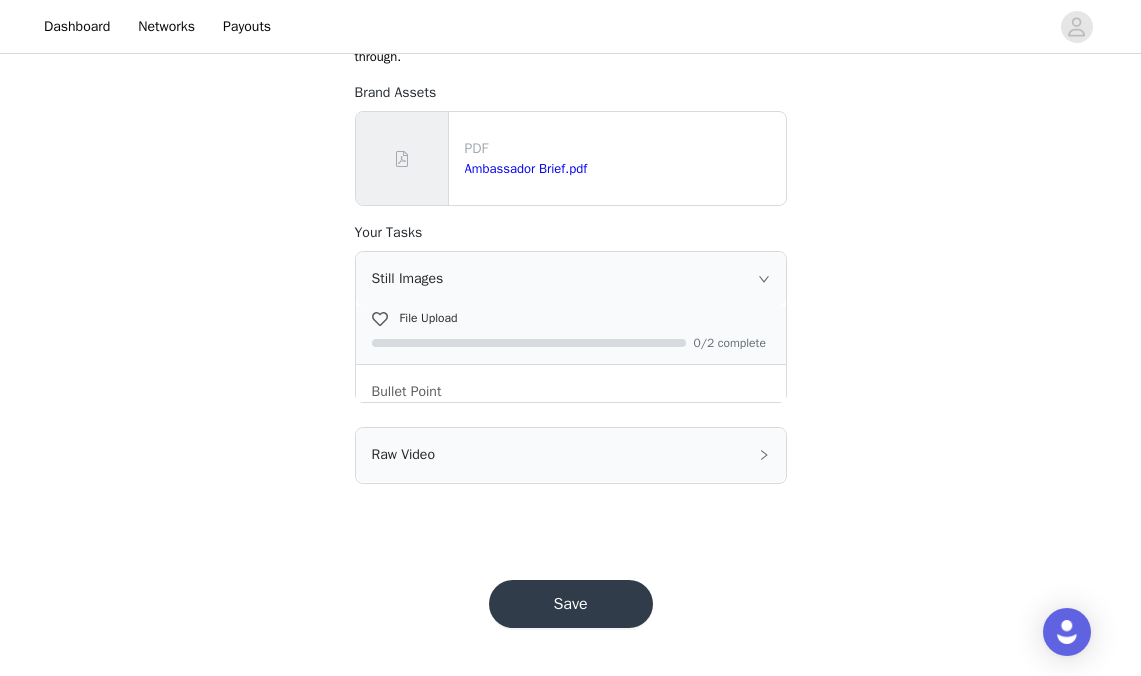 scroll, scrollTop: 242, scrollLeft: 0, axis: vertical 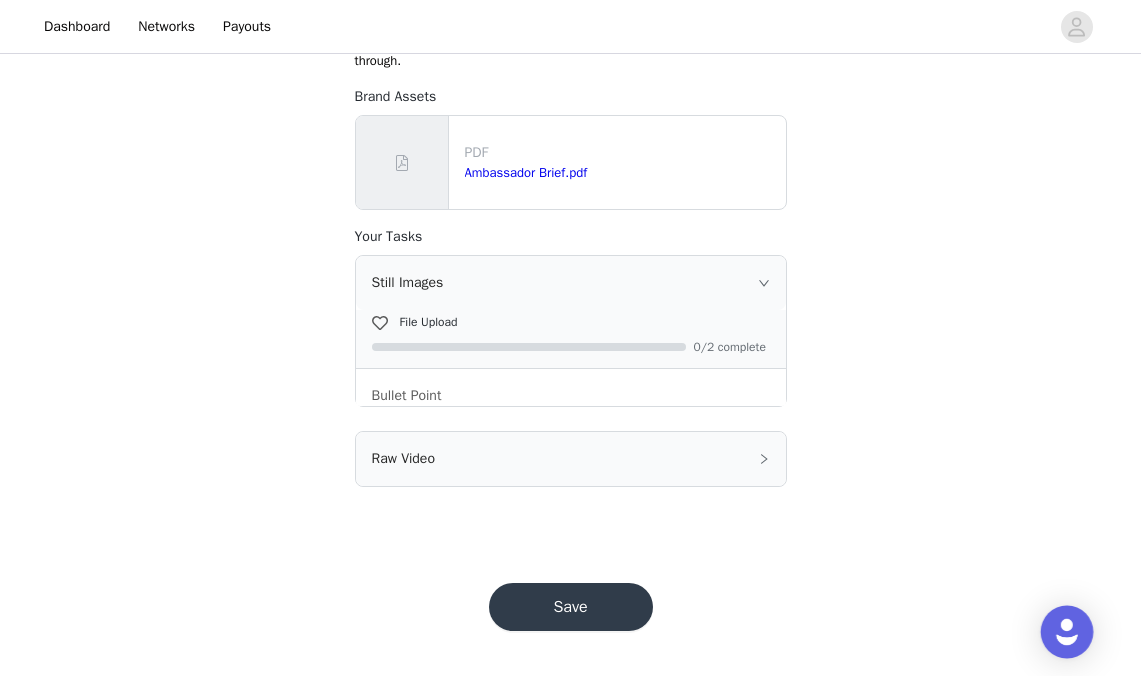 click at bounding box center (1067, 632) 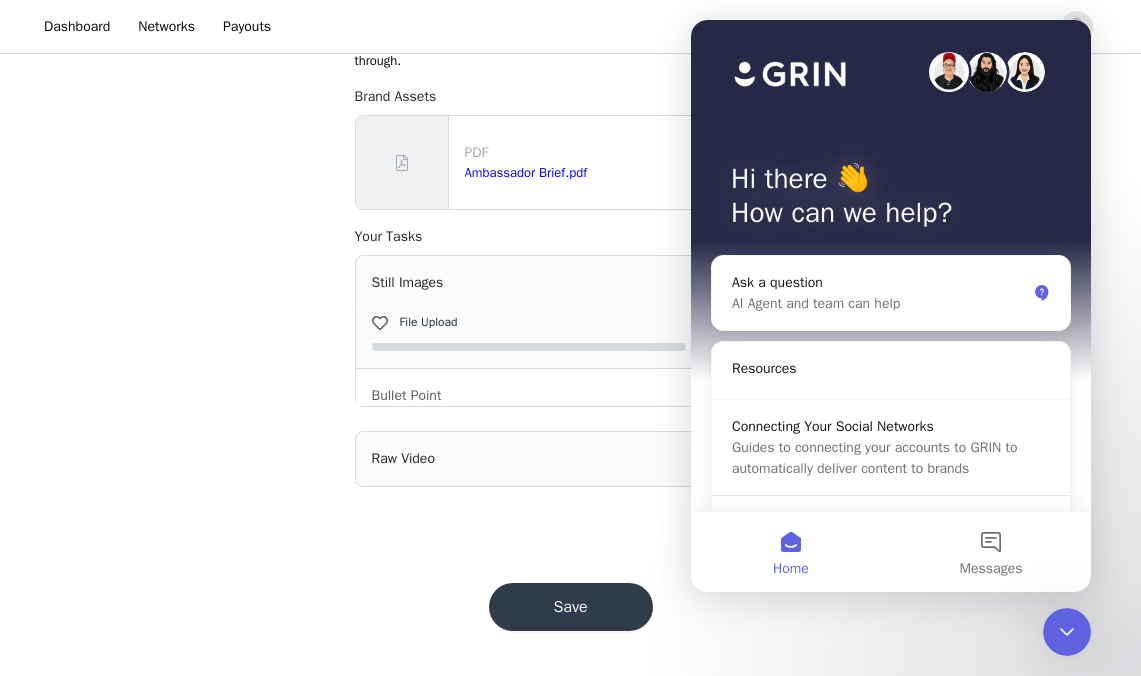 scroll, scrollTop: 0, scrollLeft: 0, axis: both 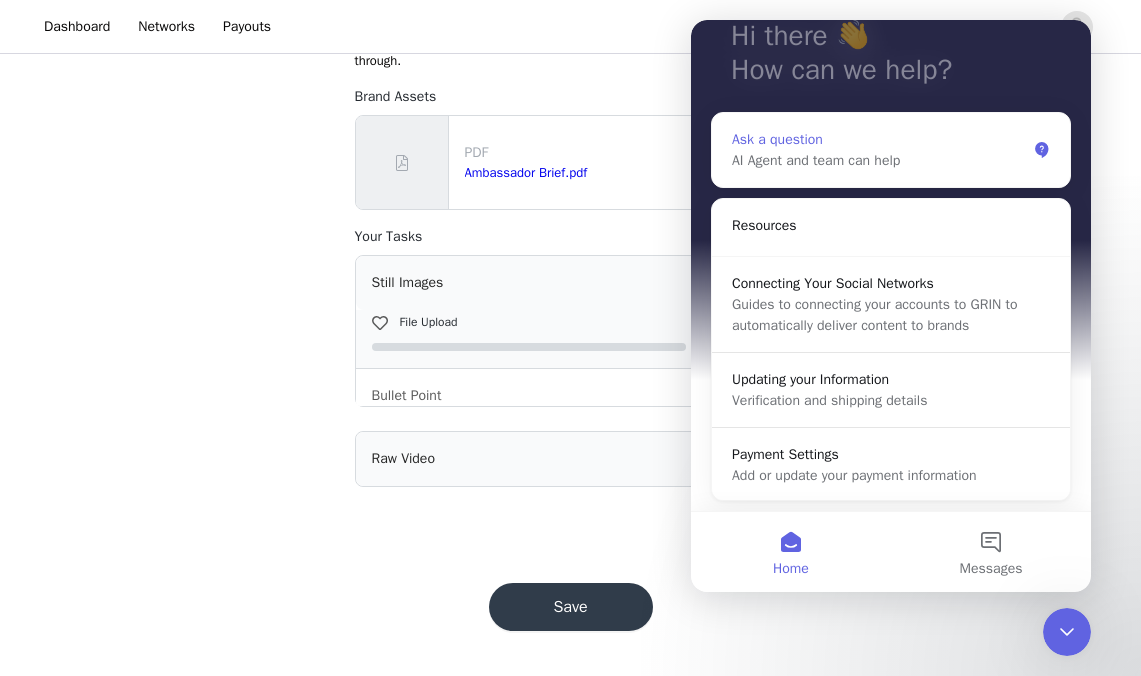 click on "Ask a question" at bounding box center [879, 139] 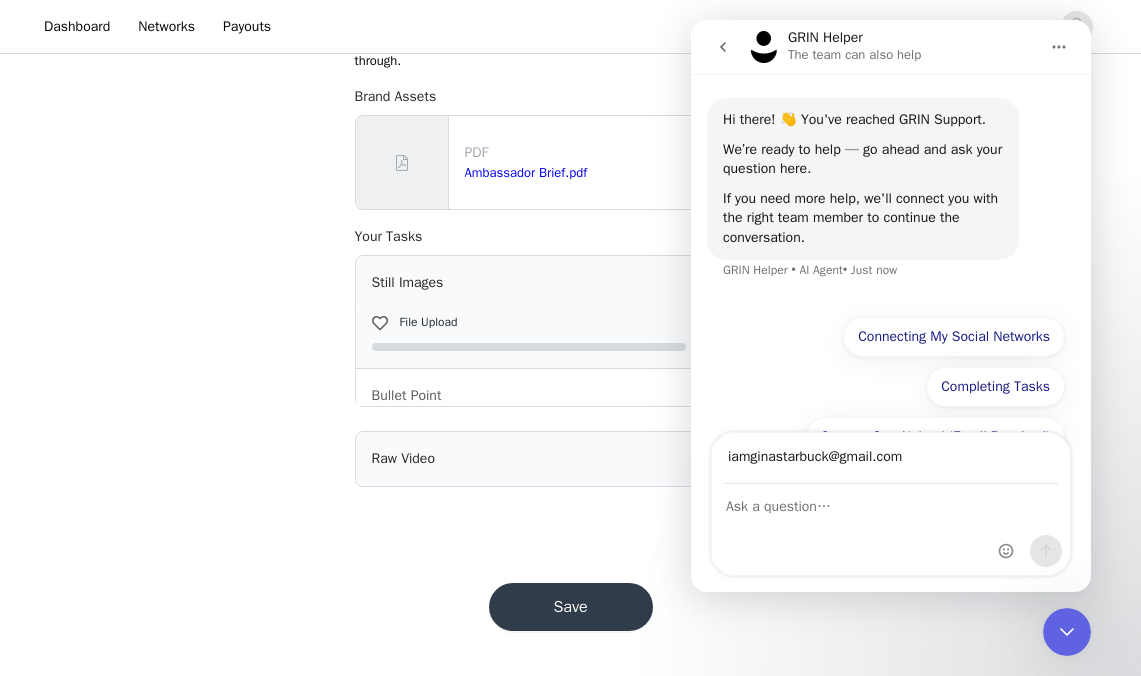 type on "iamginastarbuck@gmail.com" 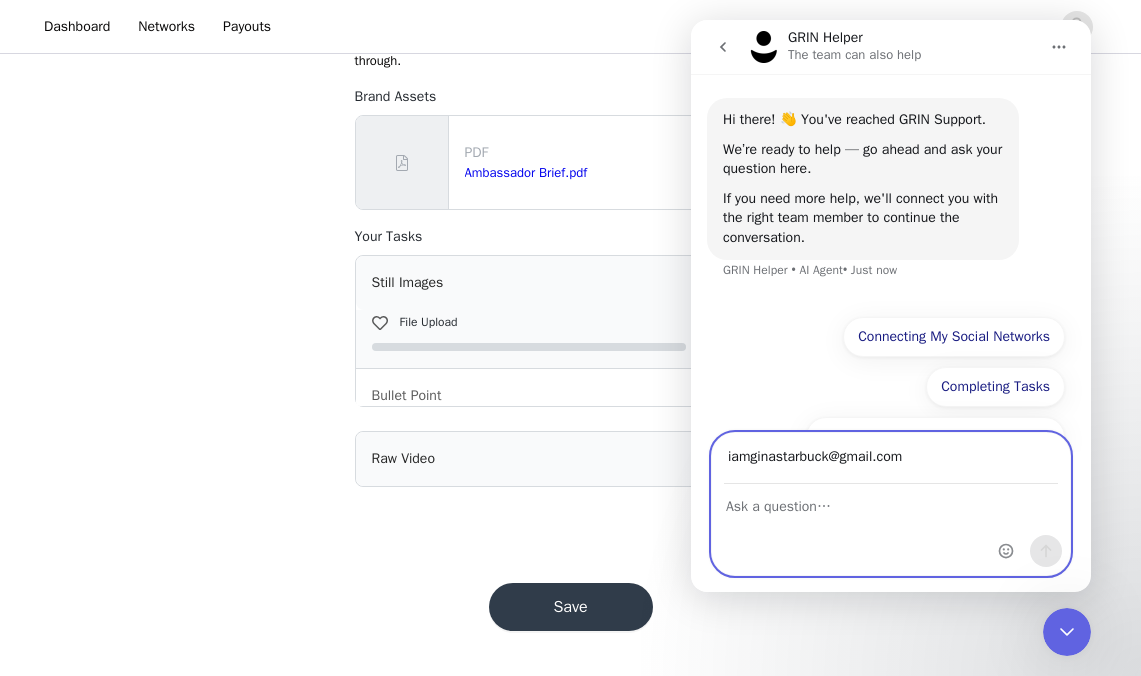 click at bounding box center (891, 502) 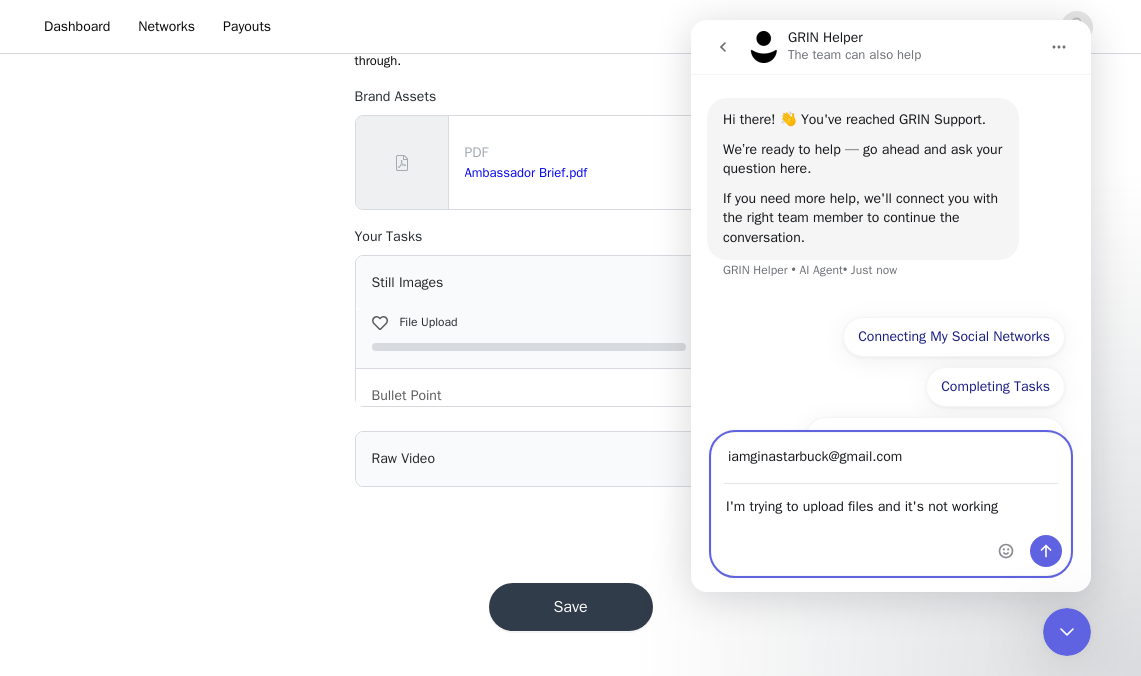 type on "I'm trying to upload files and it's not working" 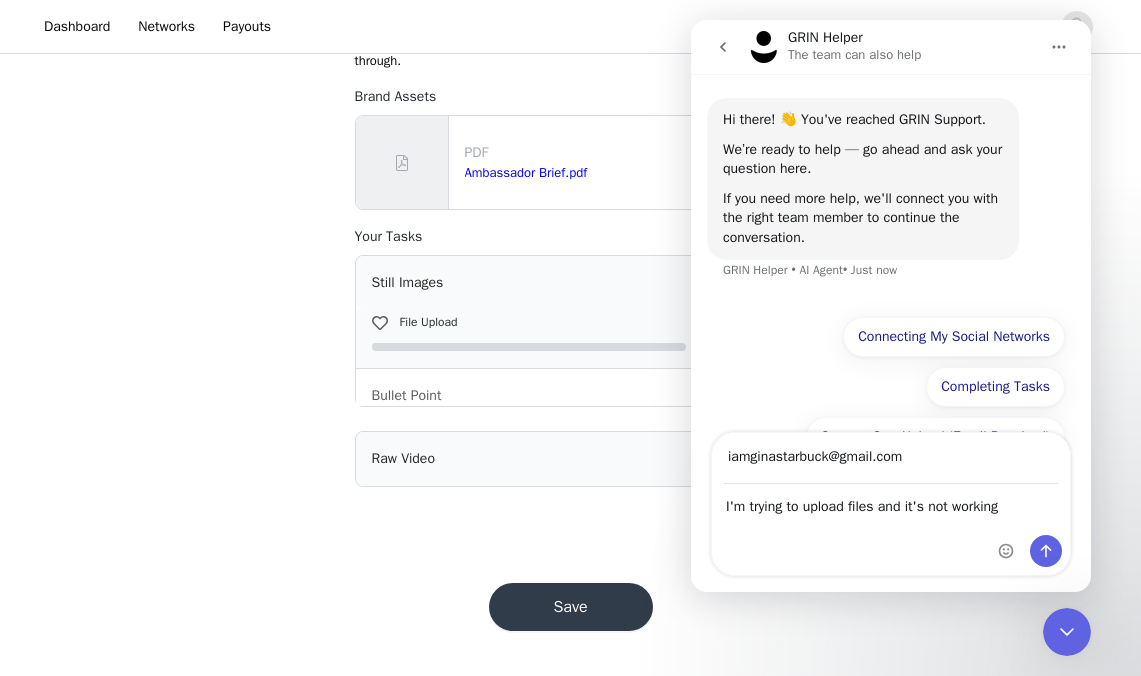 click 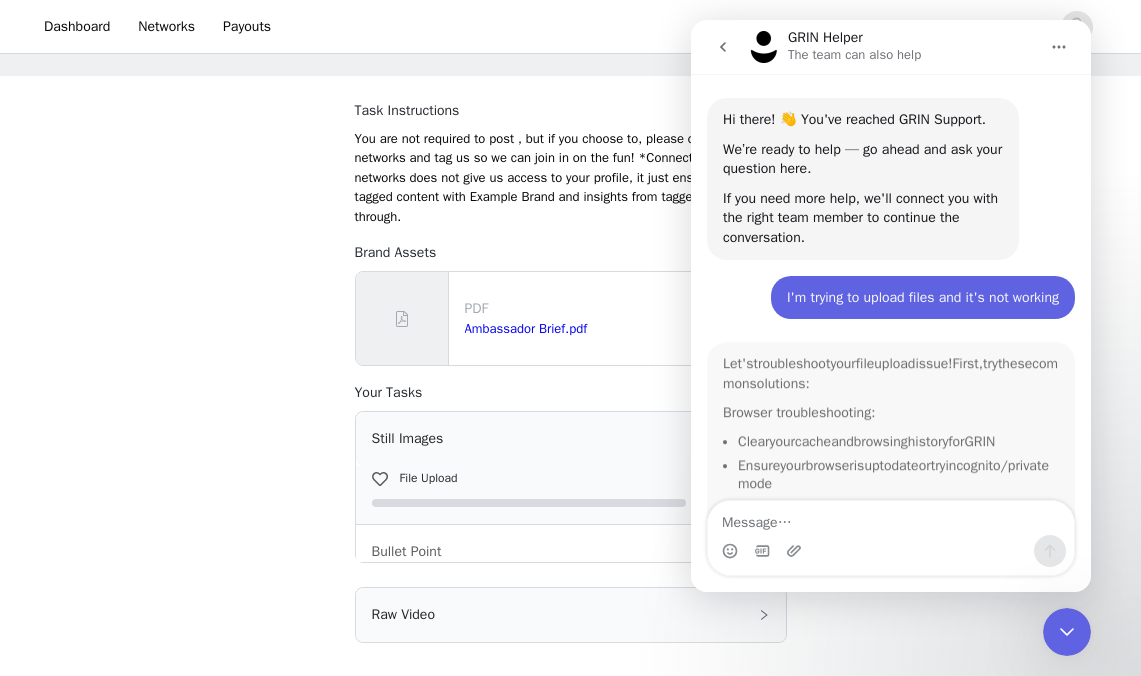 scroll, scrollTop: 242, scrollLeft: 0, axis: vertical 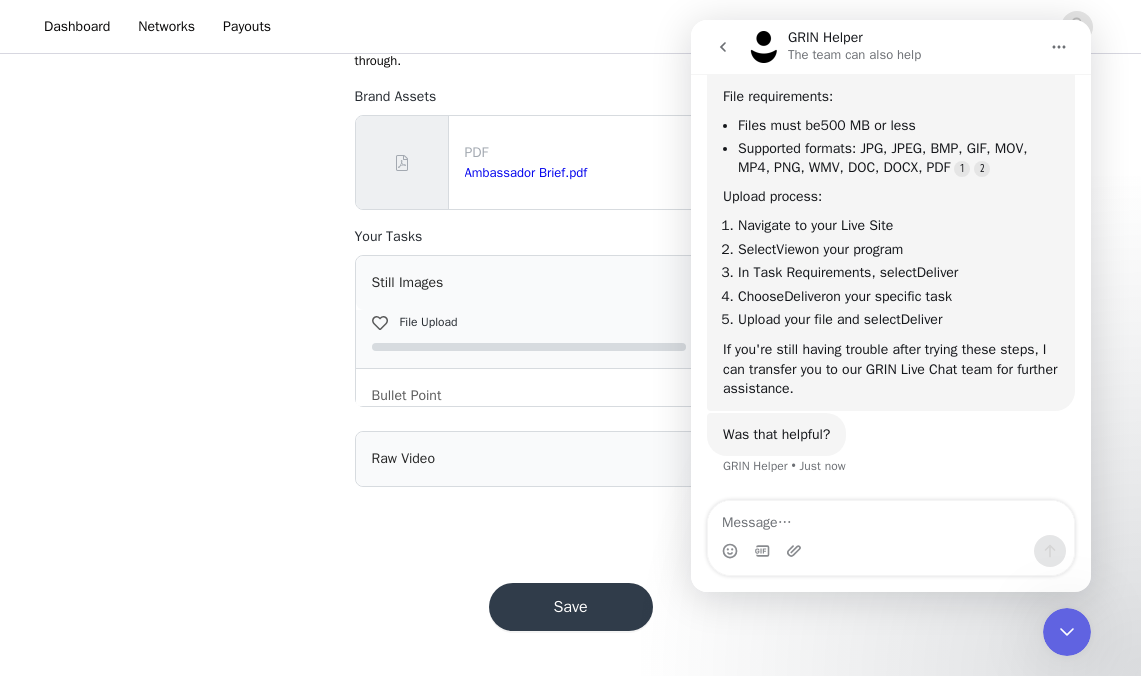 click on "Task Instructions   You are not required to post , but if you choose to, please connect your networks and tag us so we can join in on the fun! *Connecting your networks does not give us access to your profile, it just ensures that your tagged content with Example Brand and insights from tagged content come through.   Brand Assets     PDF   Ambassador Brief.pdf           Your Tasks     Still Images   File Upload     0/2 complete     Bullet Point      Raw Video   File Upload     0/1 complete     Bullet Point" at bounding box center [571, 216] 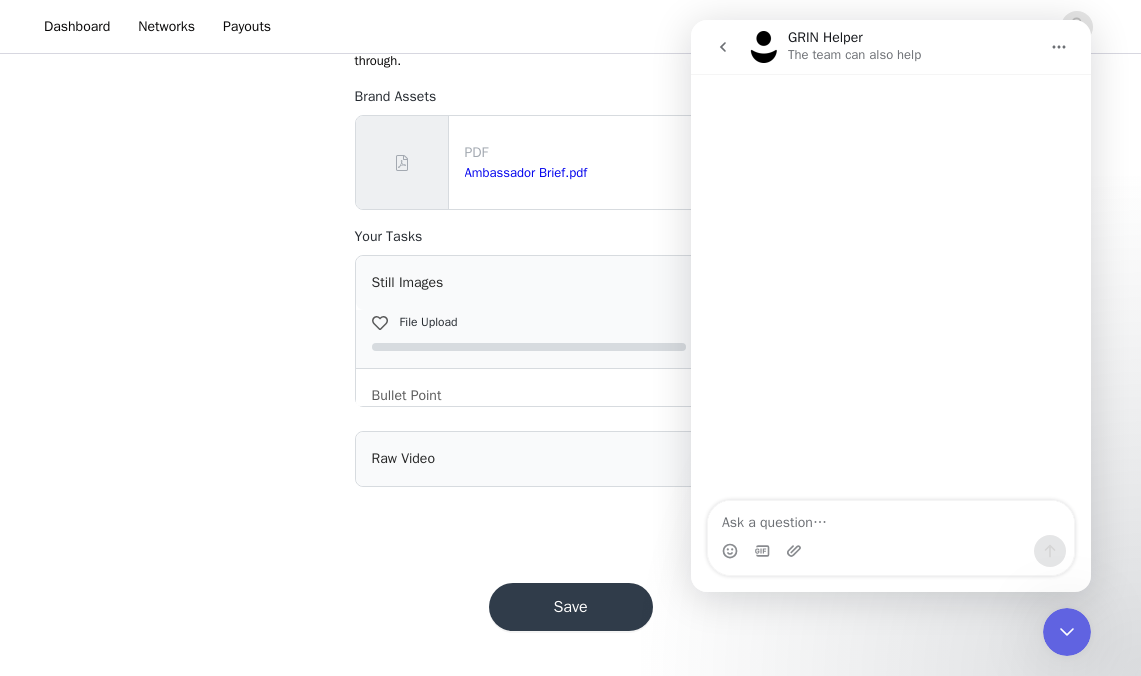 scroll, scrollTop: 199, scrollLeft: 0, axis: vertical 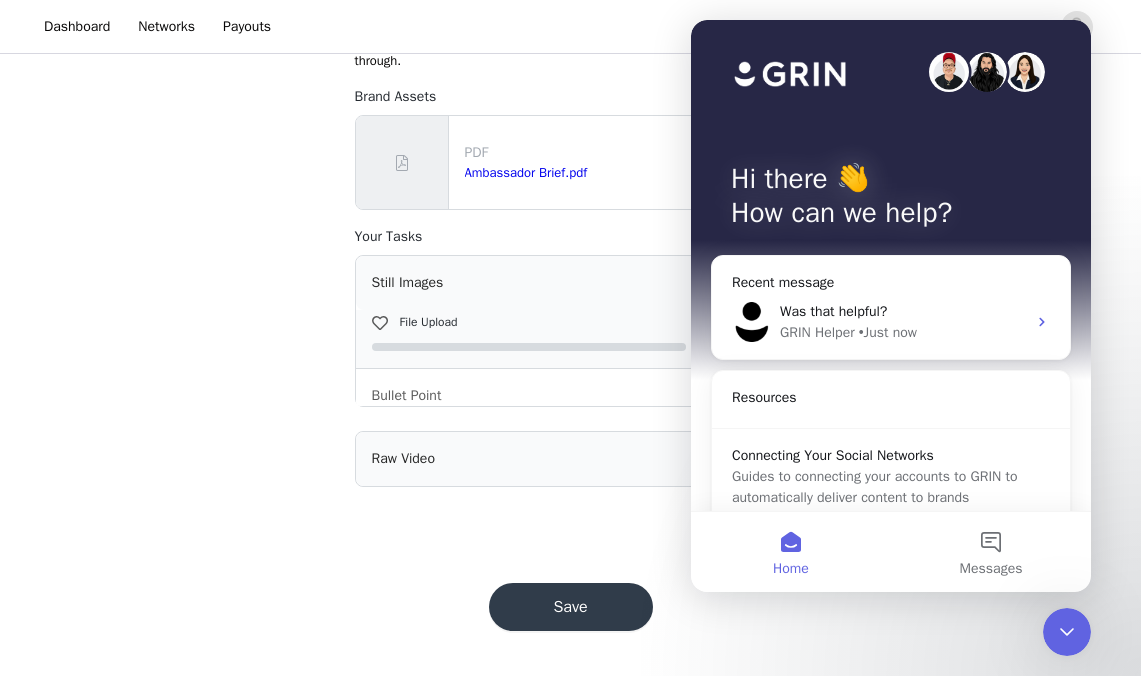 click 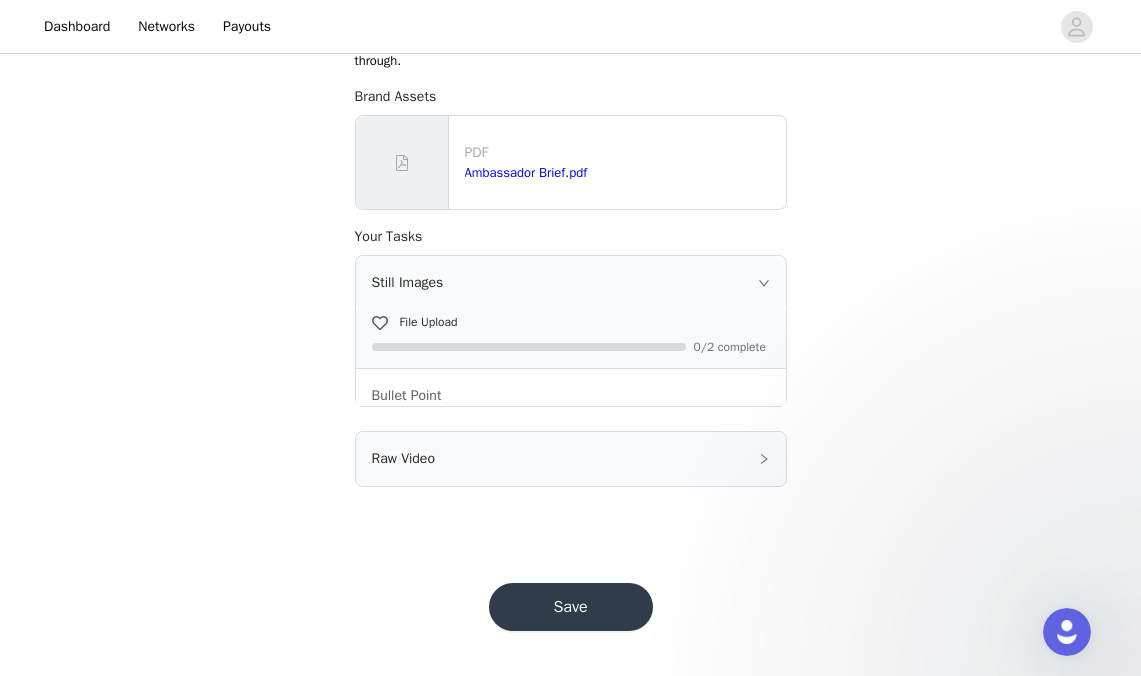 scroll, scrollTop: 0, scrollLeft: 0, axis: both 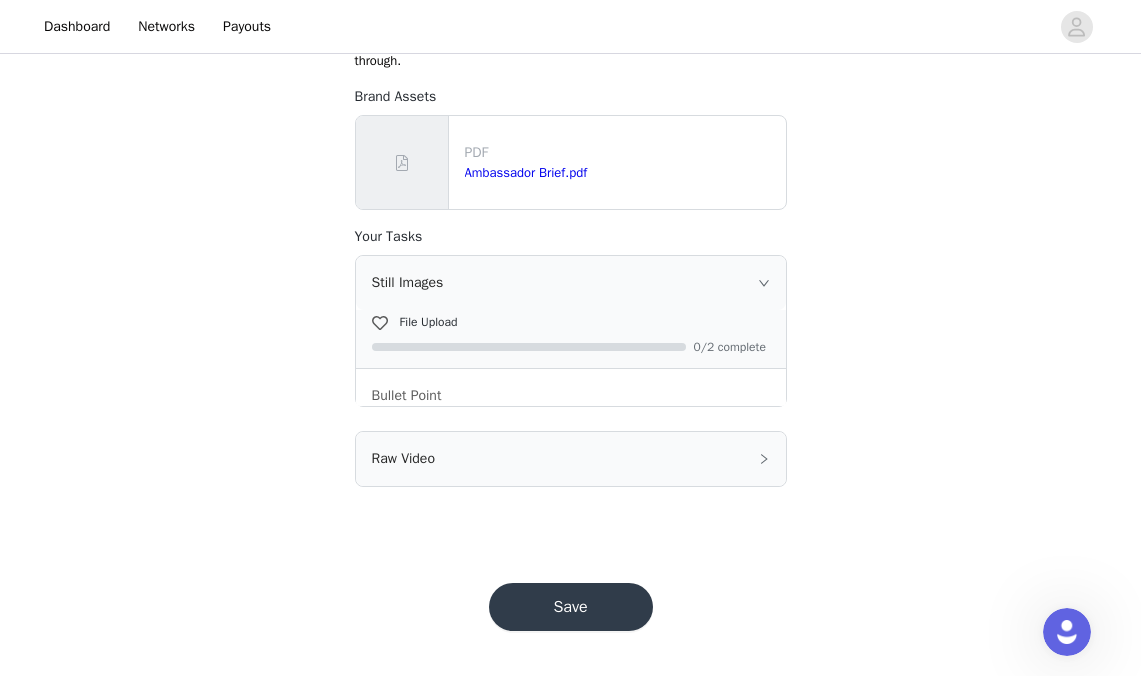 click on "Still Images" at bounding box center [571, 283] 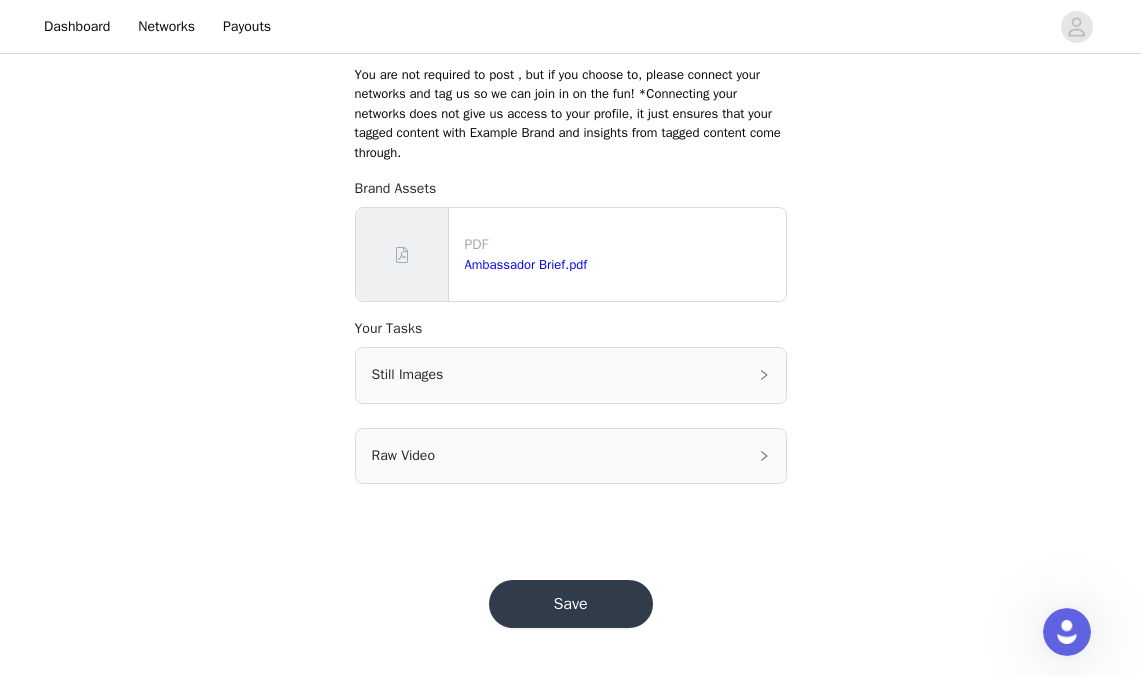 scroll, scrollTop: 146, scrollLeft: 0, axis: vertical 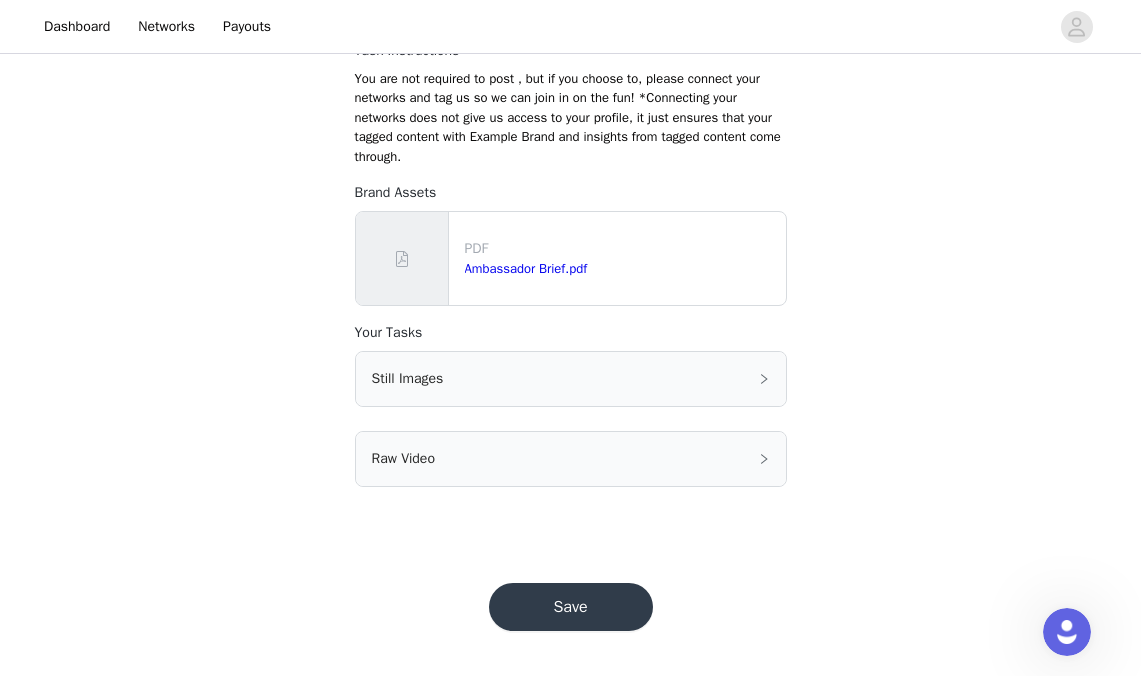 click on "Still Images" at bounding box center (571, 379) 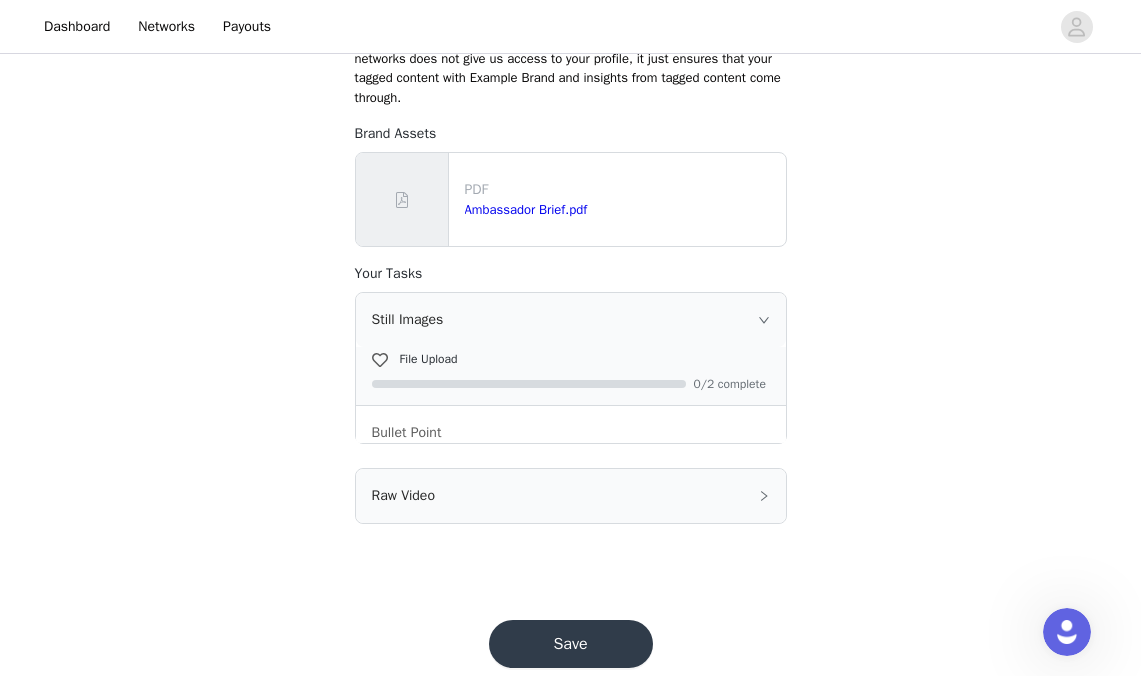scroll, scrollTop: 210, scrollLeft: 0, axis: vertical 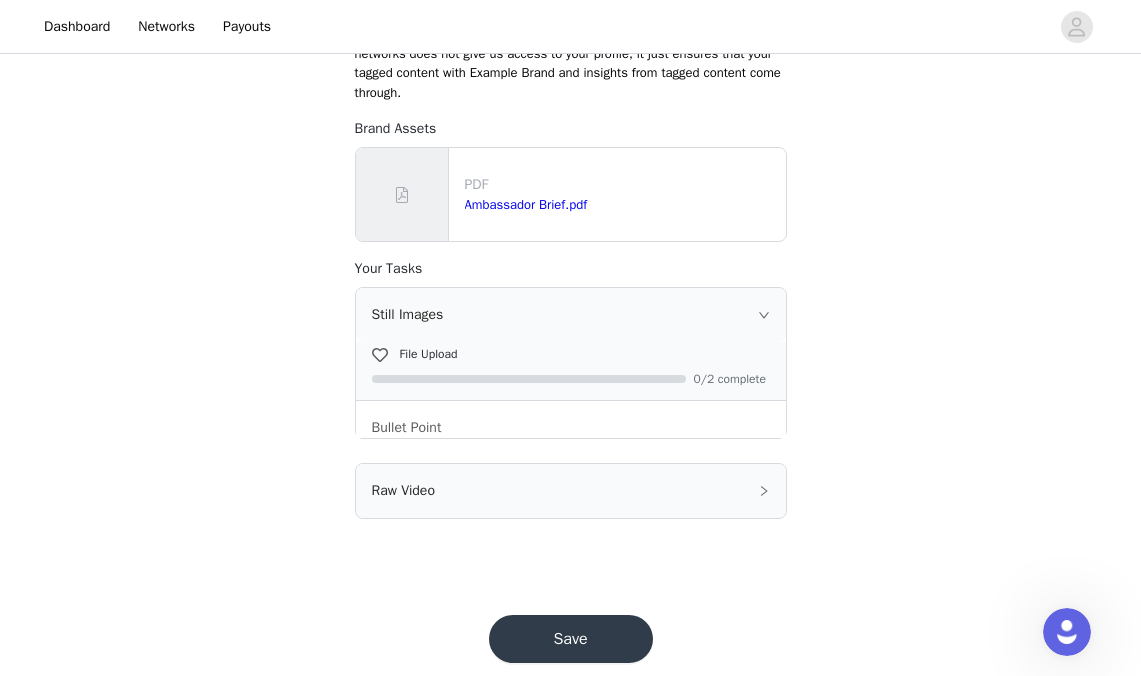 click on "0/2 complete" at bounding box center [734, 379] 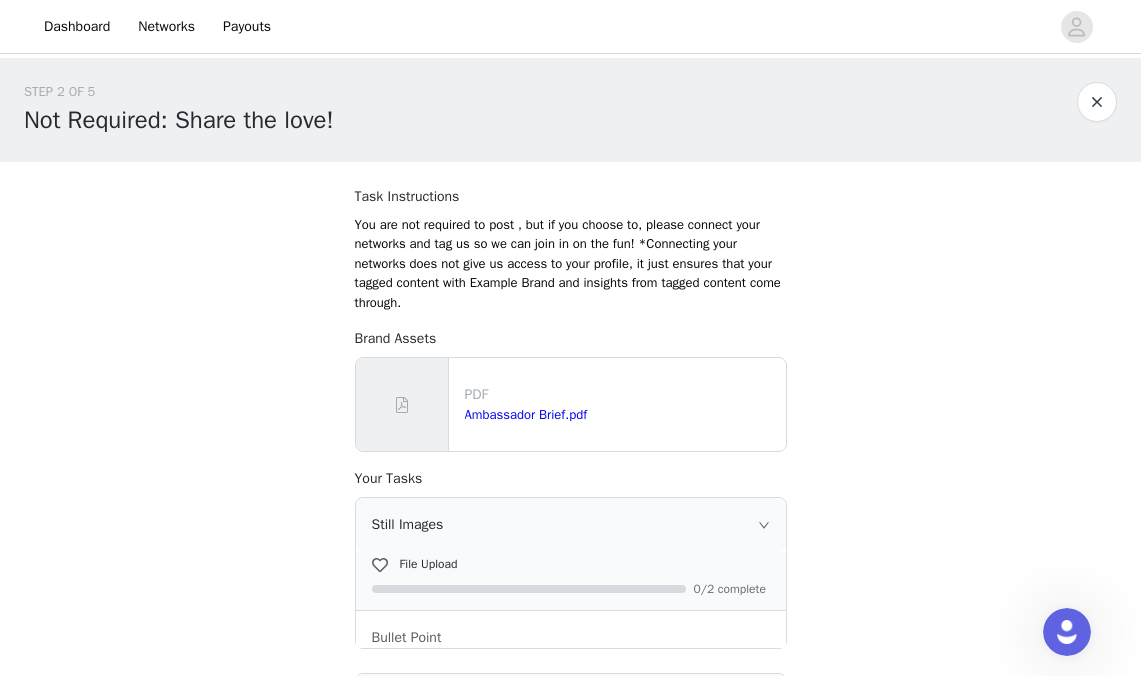 scroll, scrollTop: 0, scrollLeft: 0, axis: both 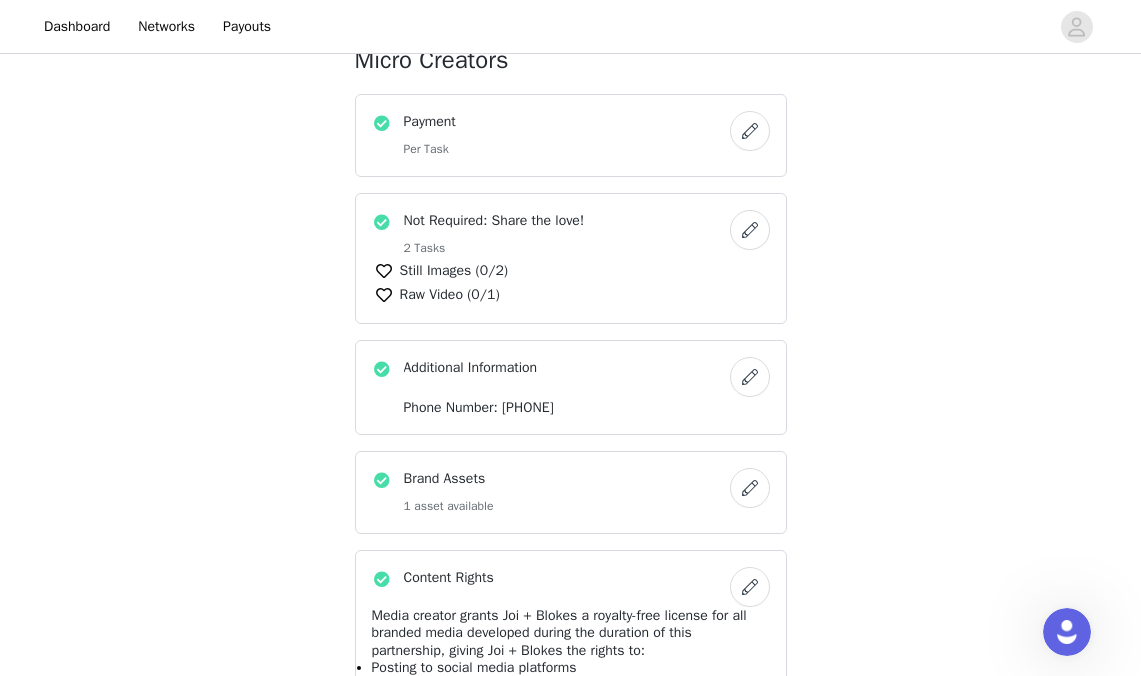 click at bounding box center [750, 488] 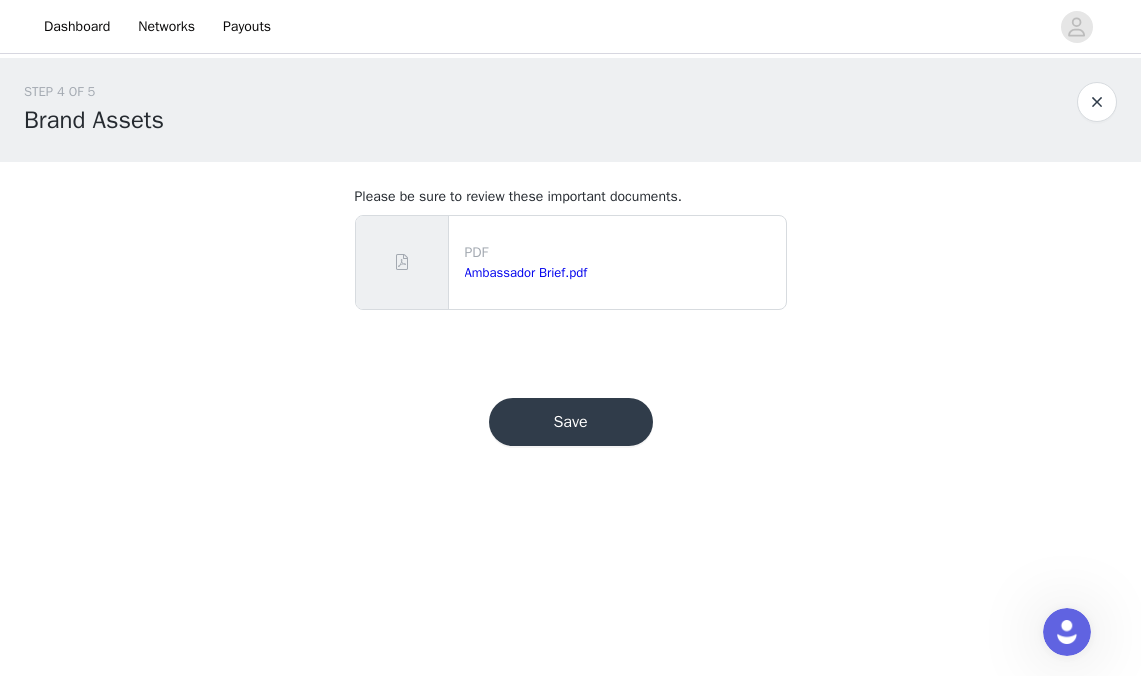 click at bounding box center (1097, 102) 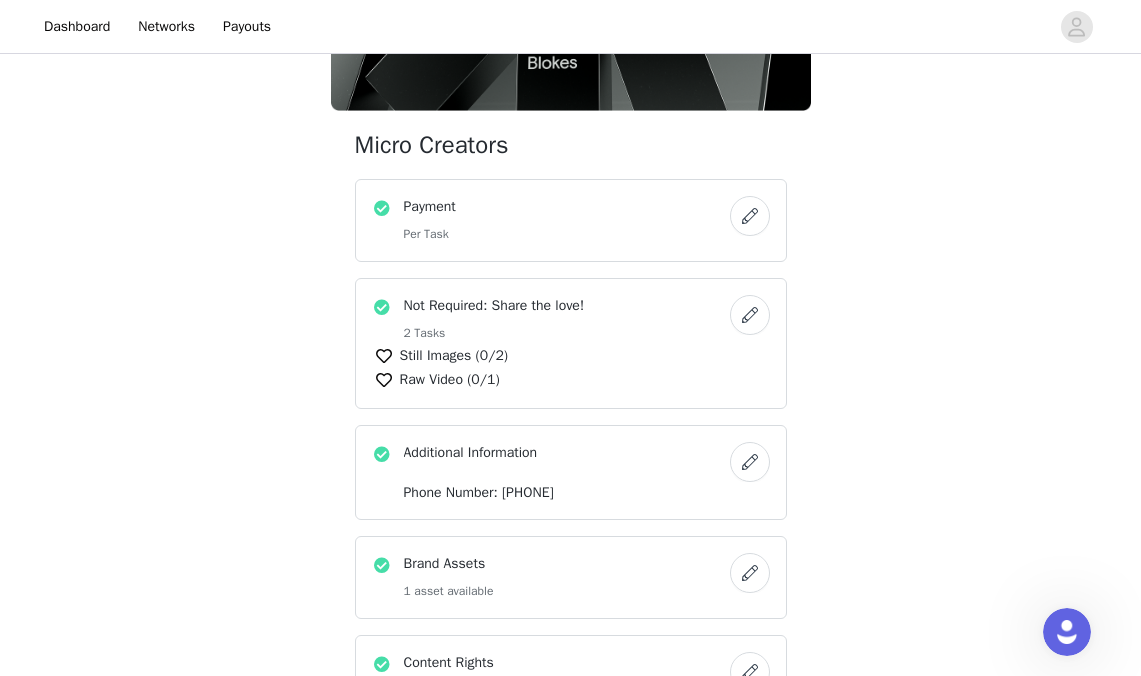 scroll, scrollTop: 299, scrollLeft: 0, axis: vertical 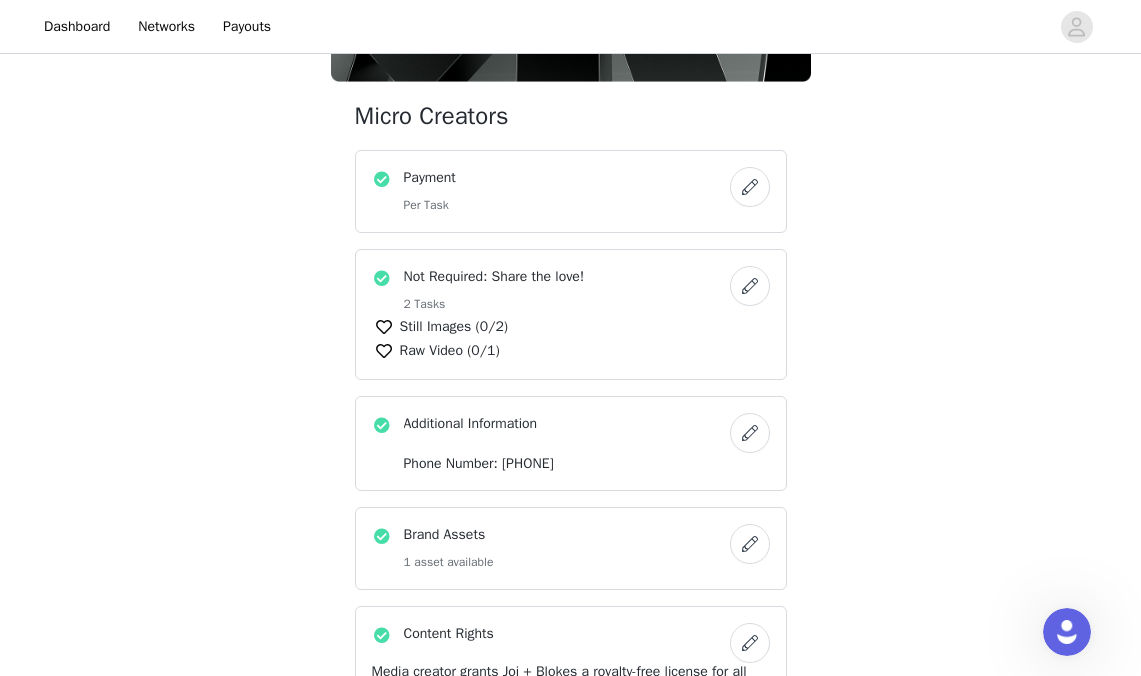 click at bounding box center [750, 286] 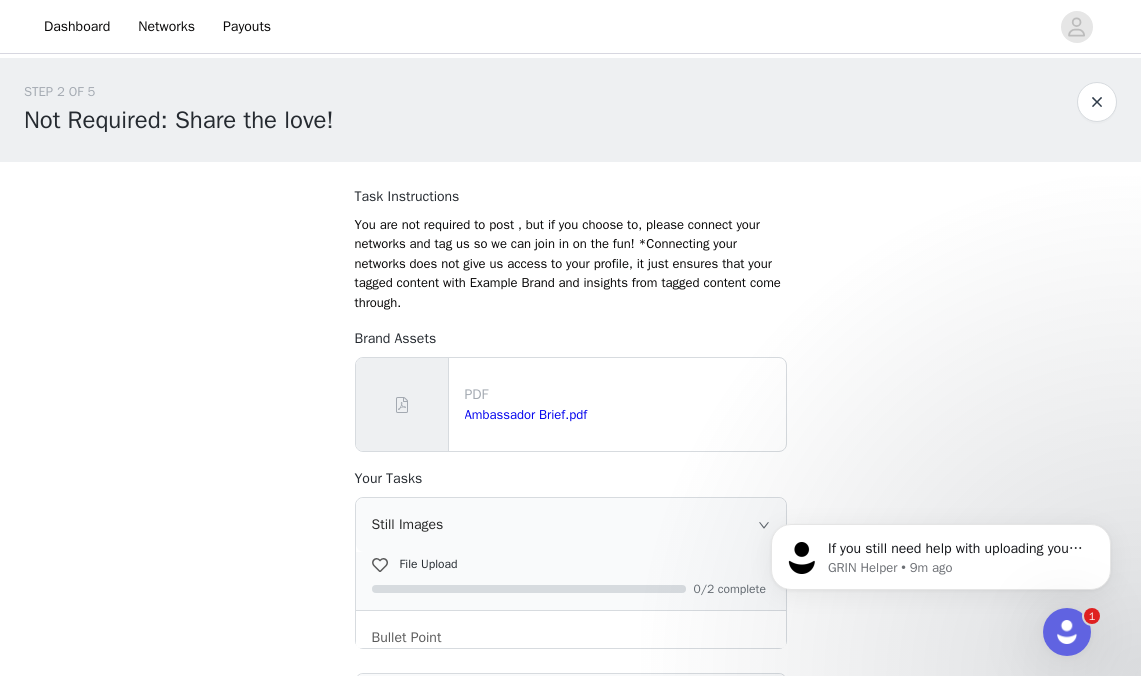 scroll, scrollTop: 0, scrollLeft: 0, axis: both 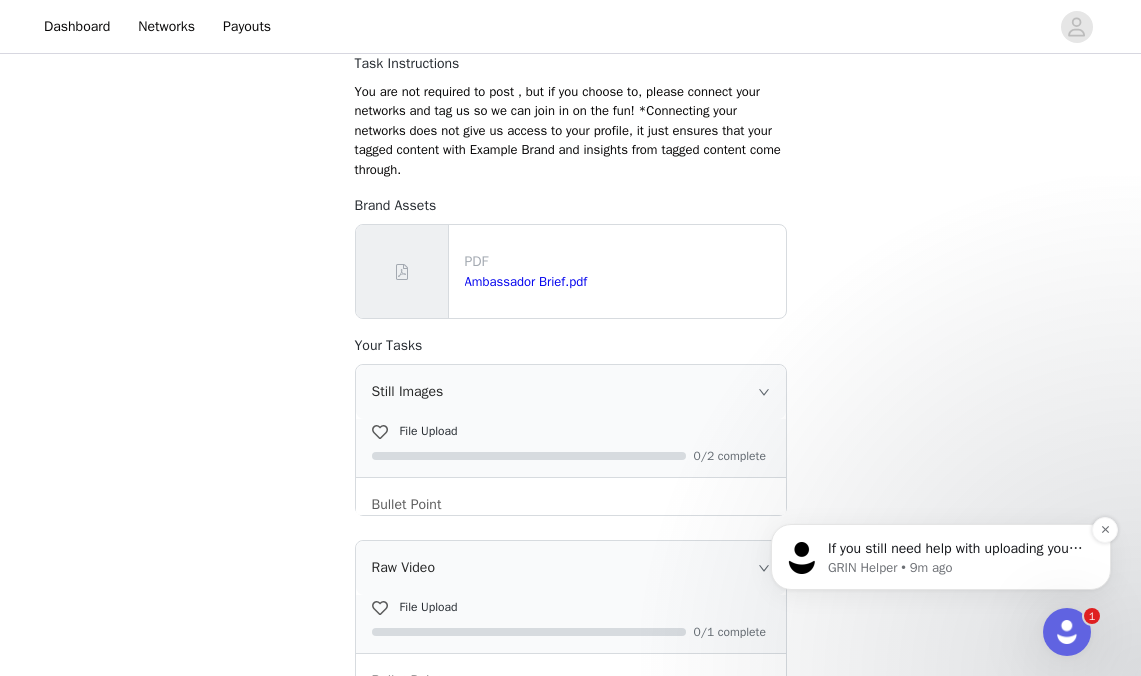 click on "GRIN Helper • 9m ago" at bounding box center (957, 568) 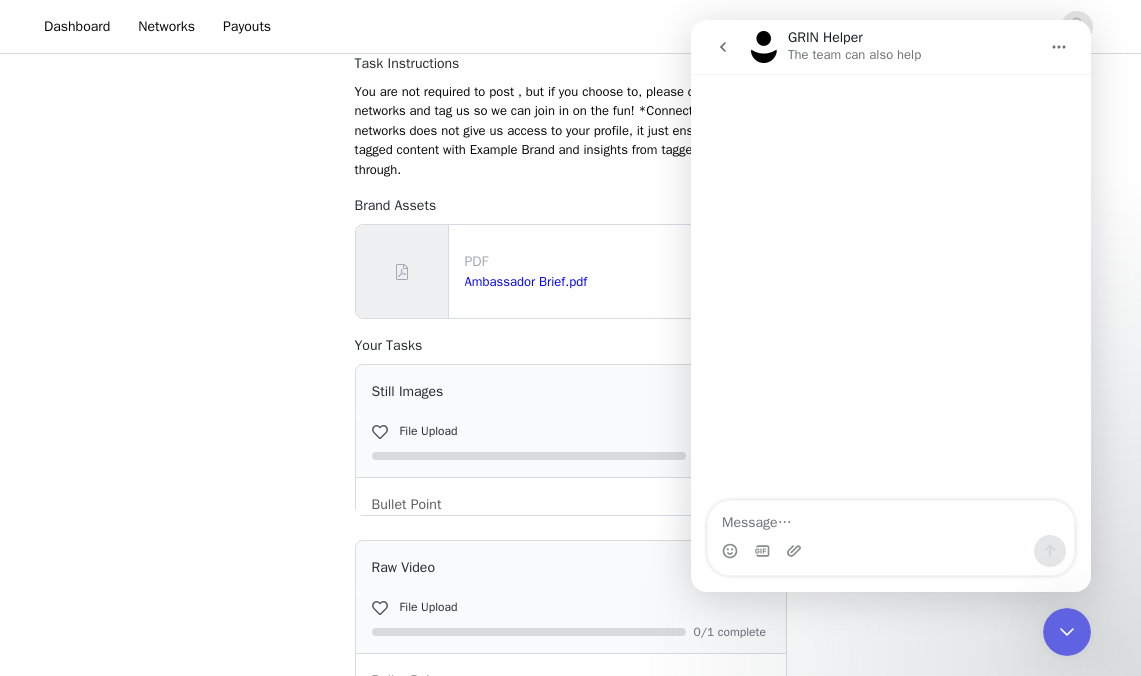 scroll, scrollTop: 207, scrollLeft: 0, axis: vertical 